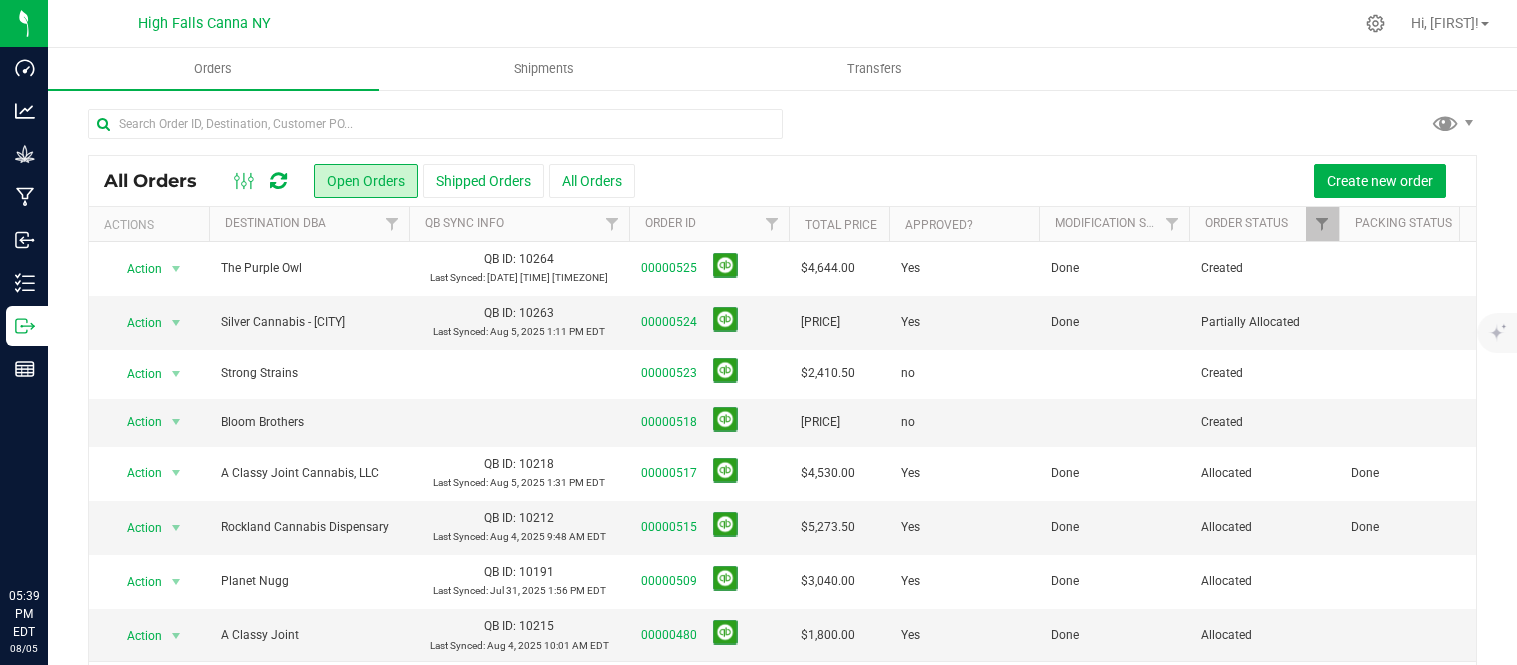 scroll, scrollTop: 0, scrollLeft: 0, axis: both 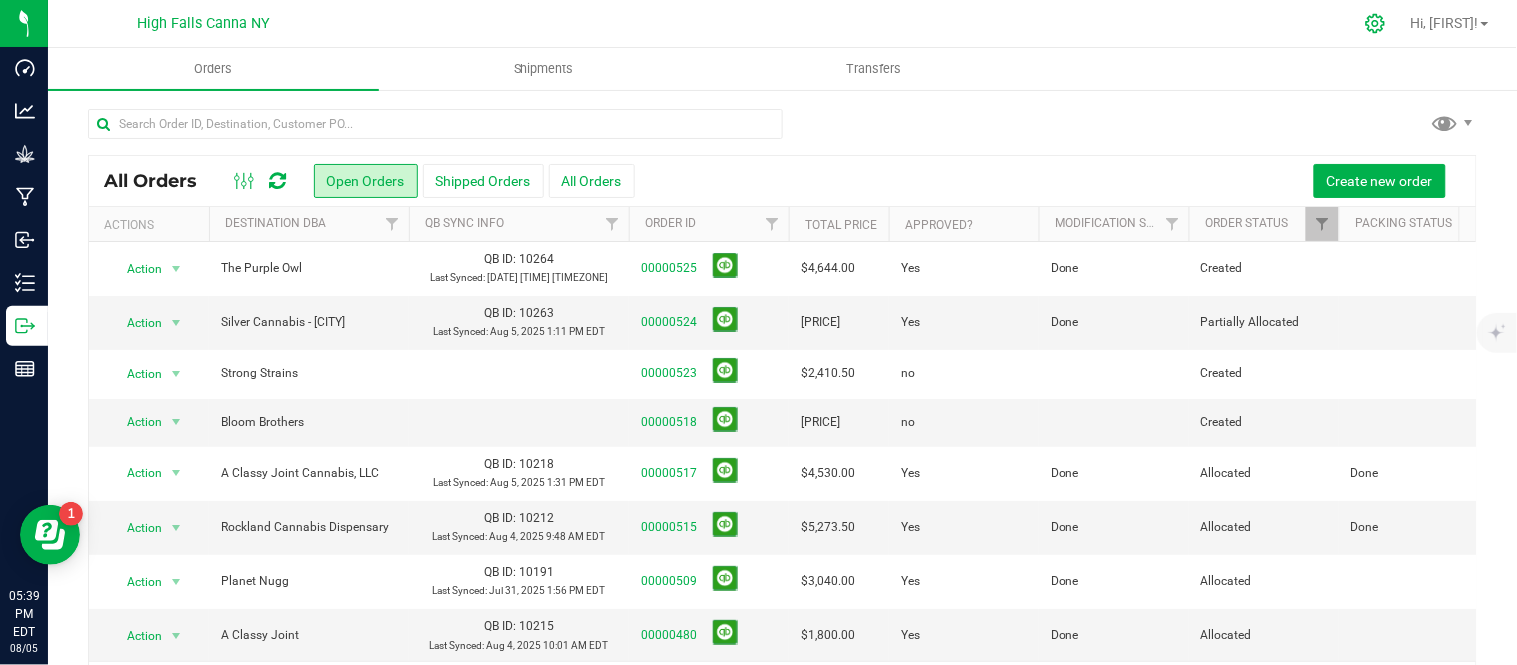 click 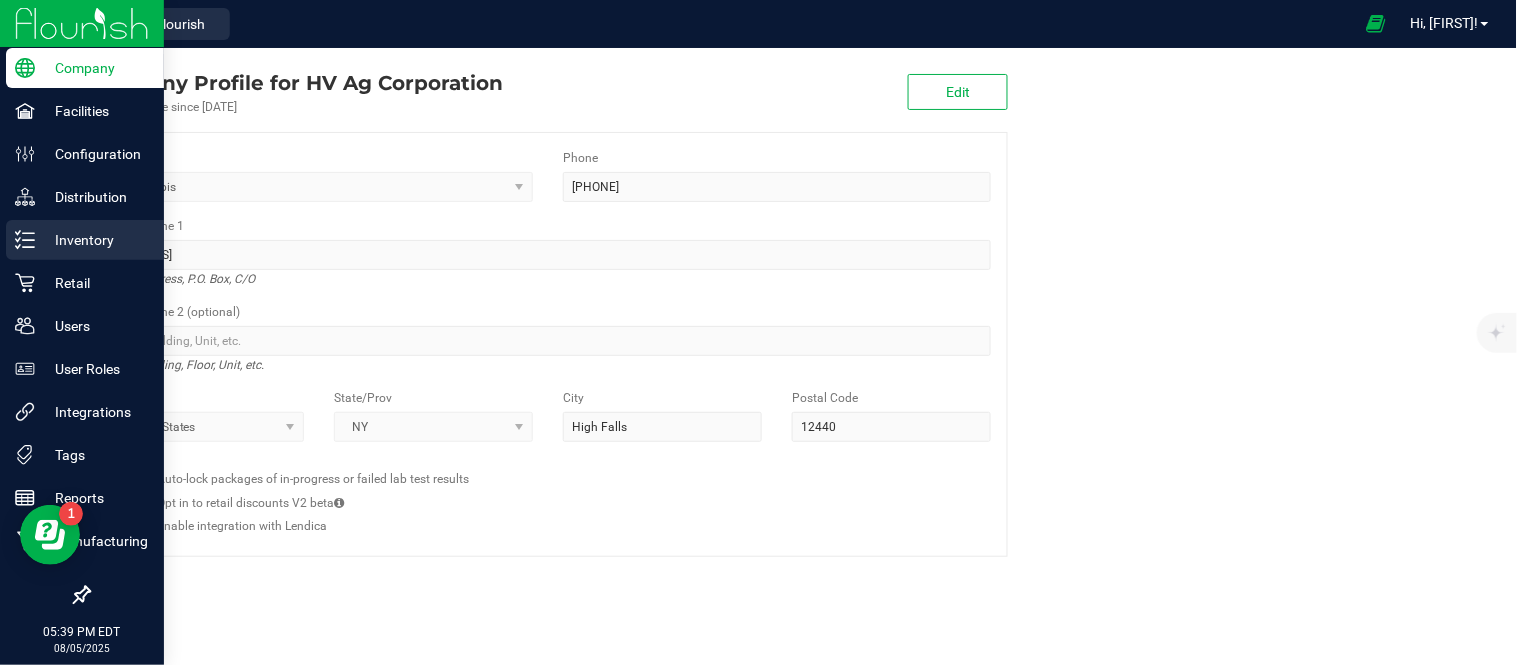 click on "Inventory" at bounding box center [95, 240] 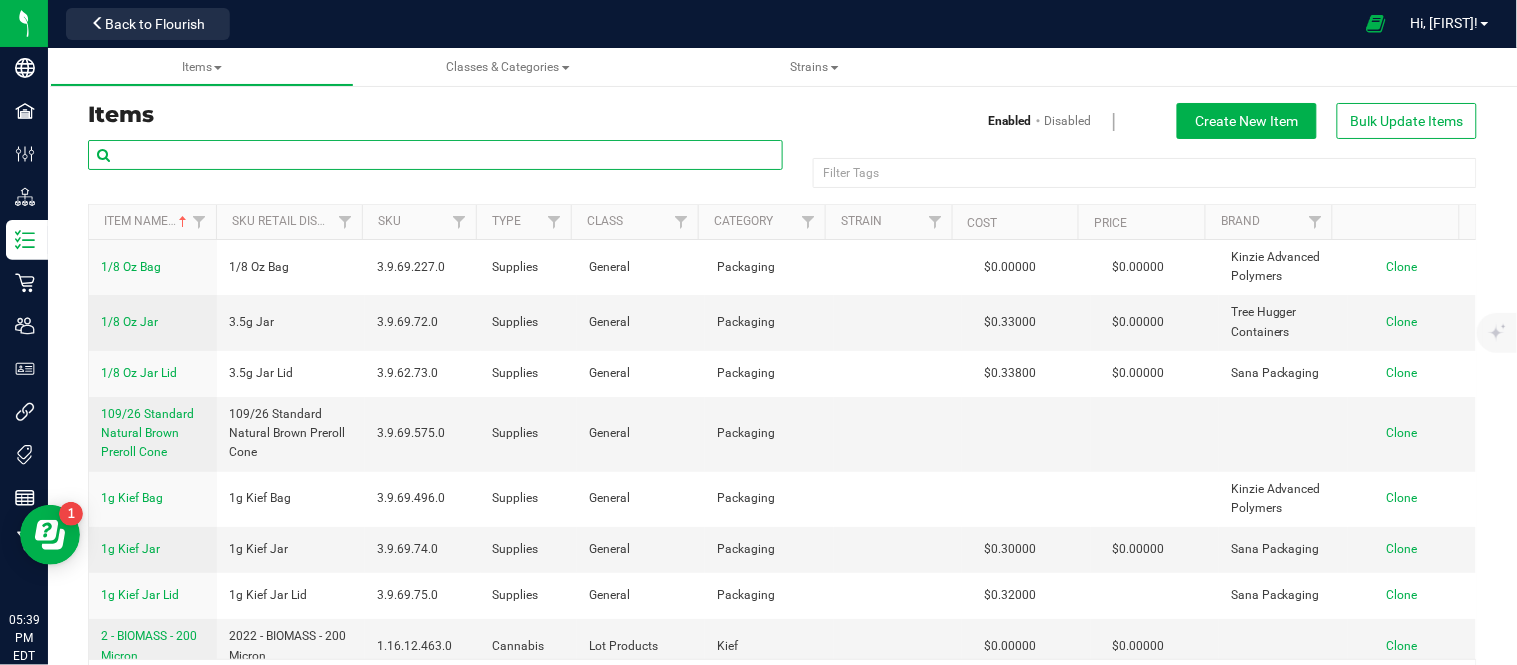 click at bounding box center [435, 155] 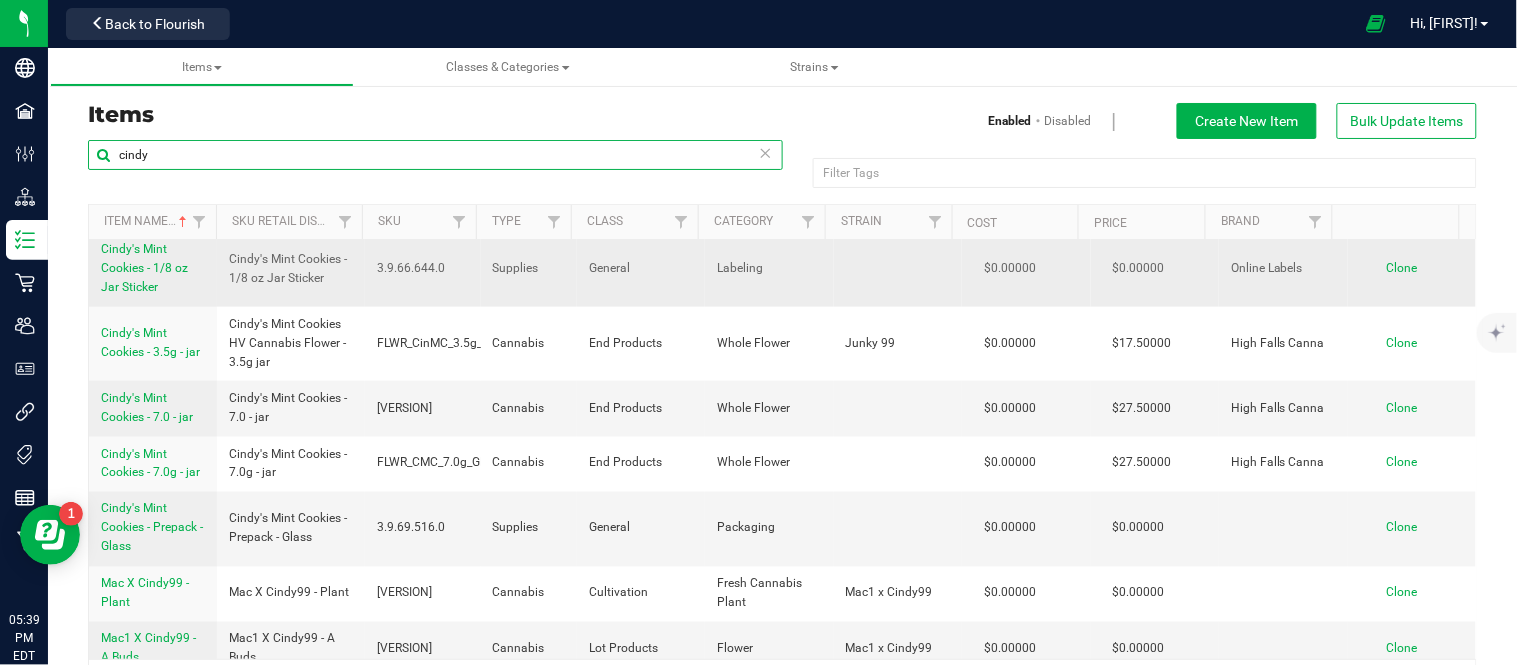 scroll, scrollTop: 777, scrollLeft: 0, axis: vertical 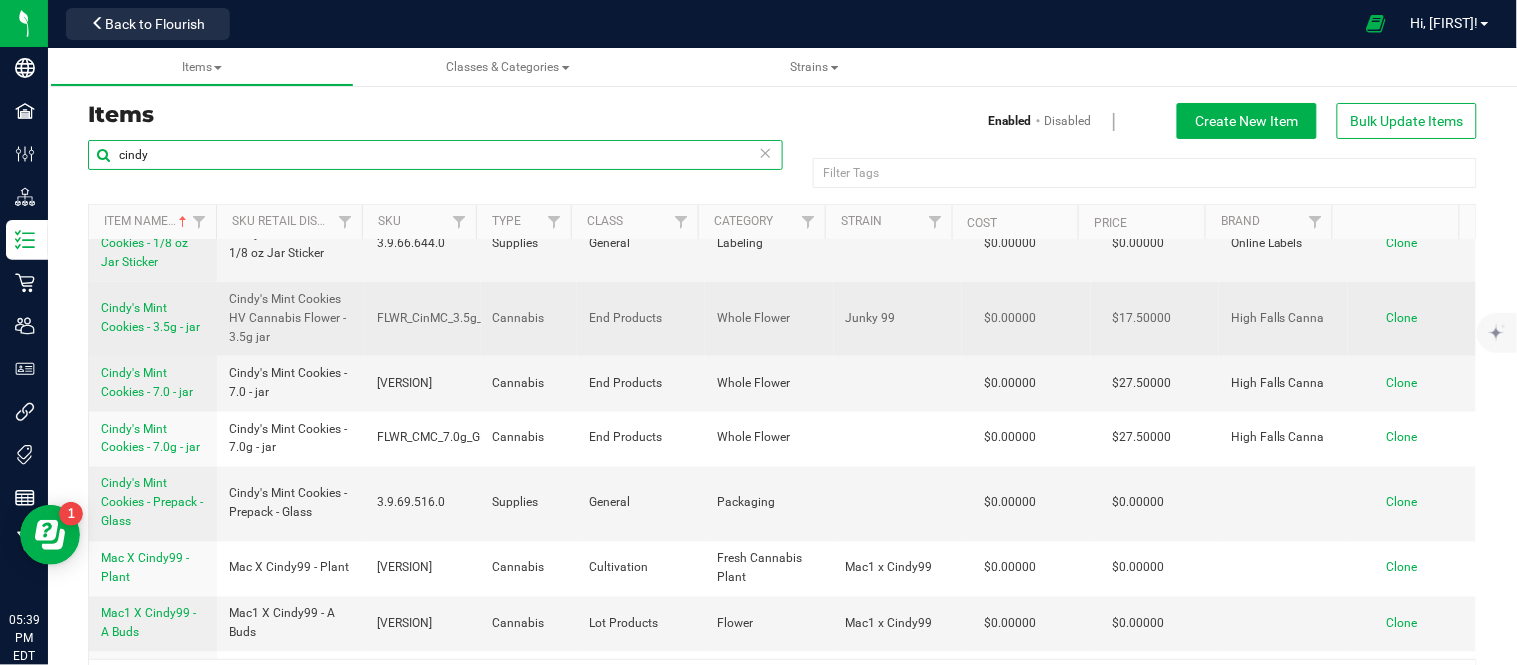 type on "cindy" 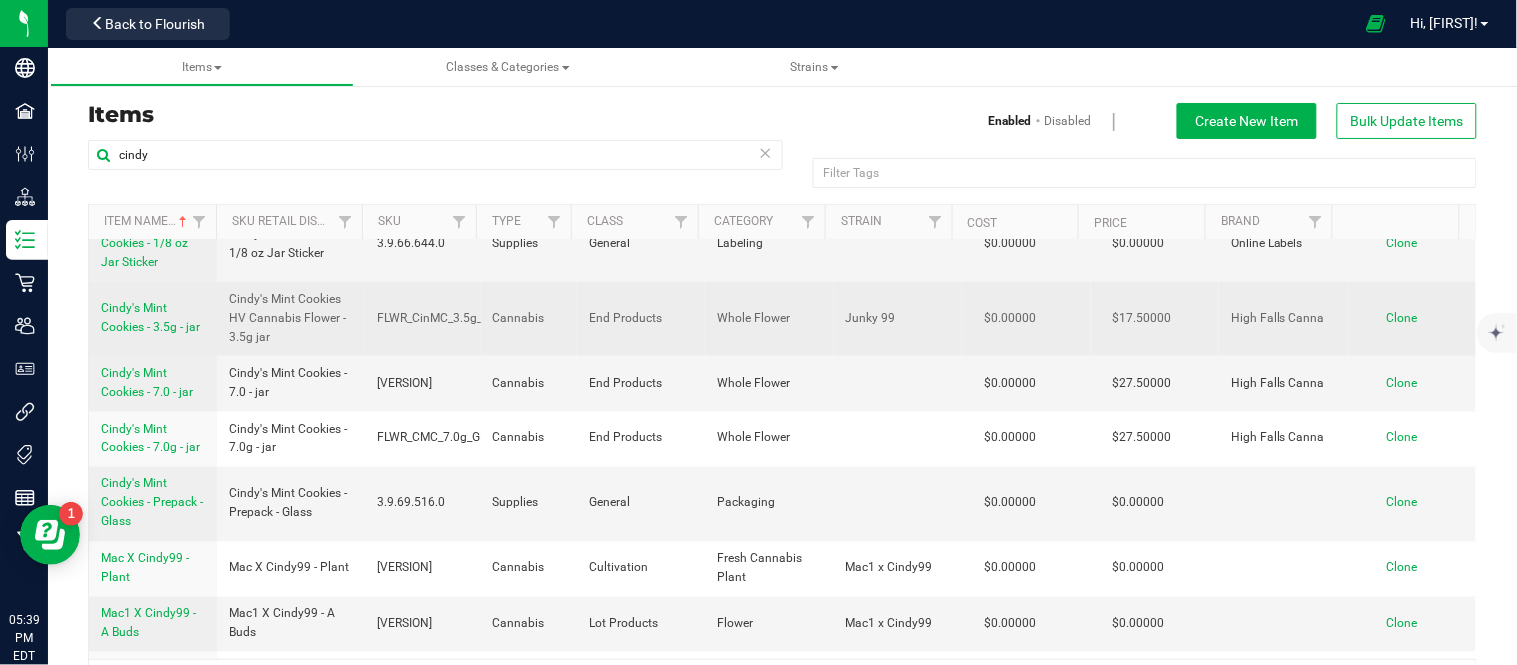 click on "Cindy's Mint Cookies - 3.5g - jar" at bounding box center [153, 318] 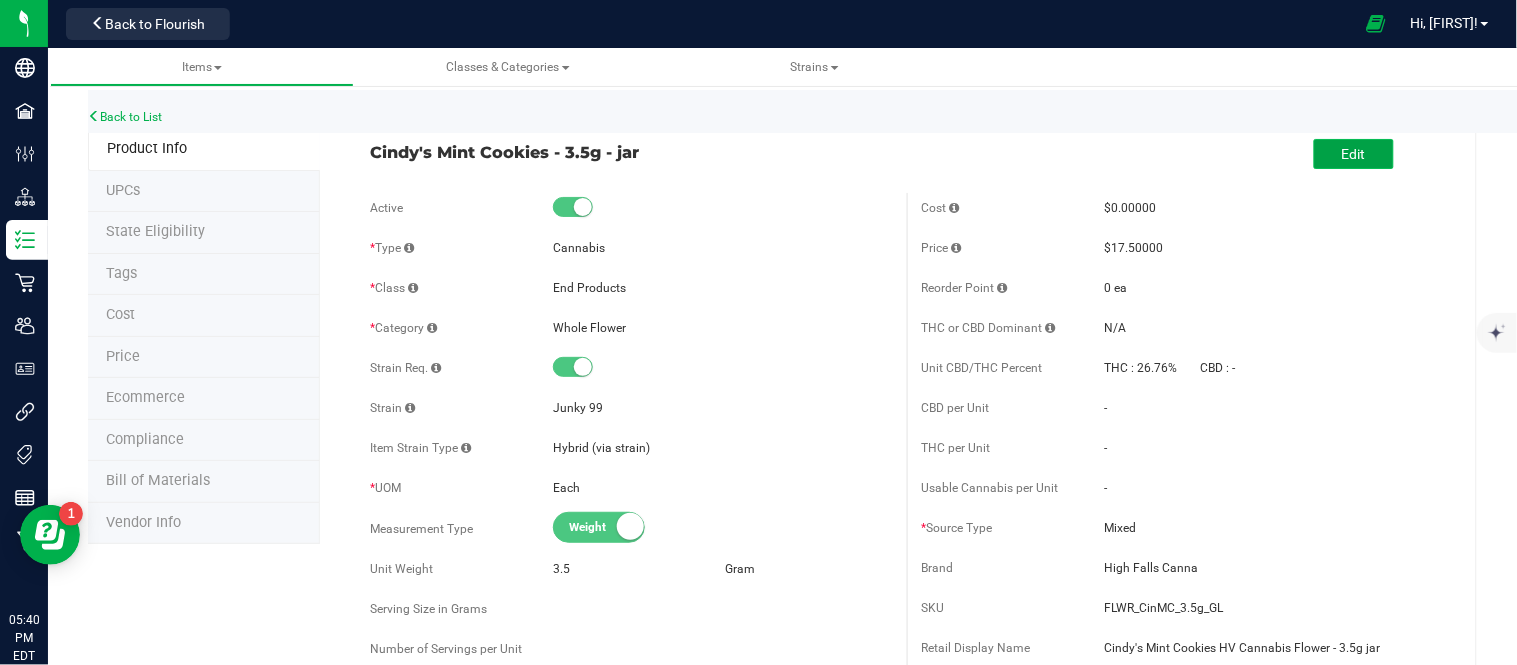 click on "Edit" at bounding box center [1354, 154] 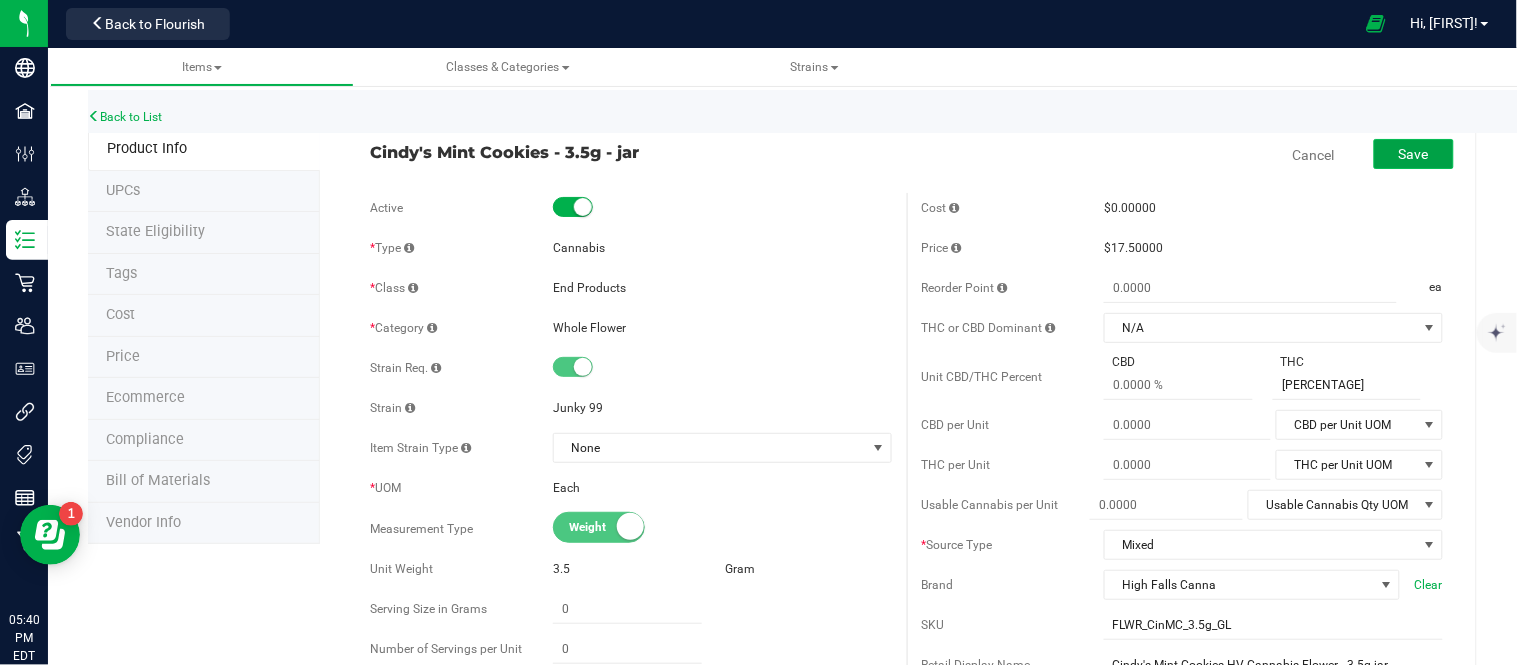 click on "Save" at bounding box center [1414, 154] 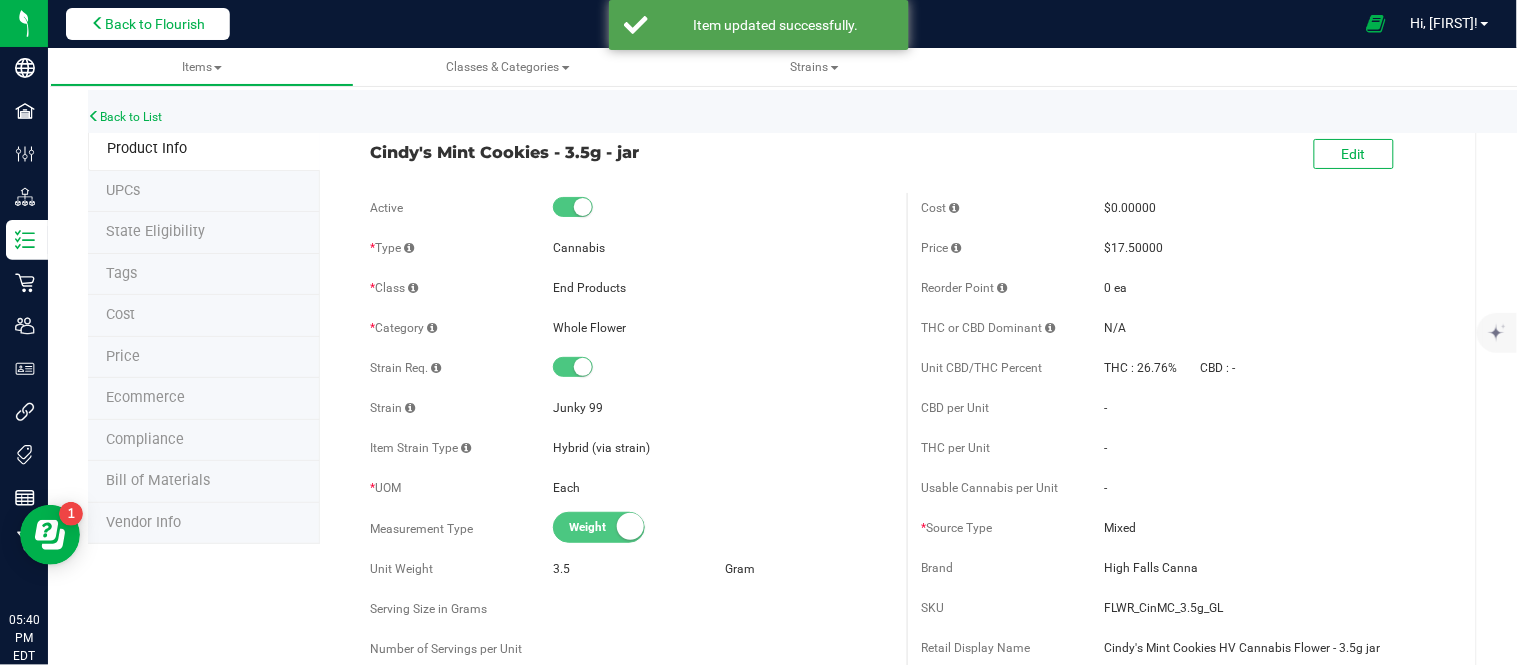 click on "Back to Flourish" at bounding box center (148, 24) 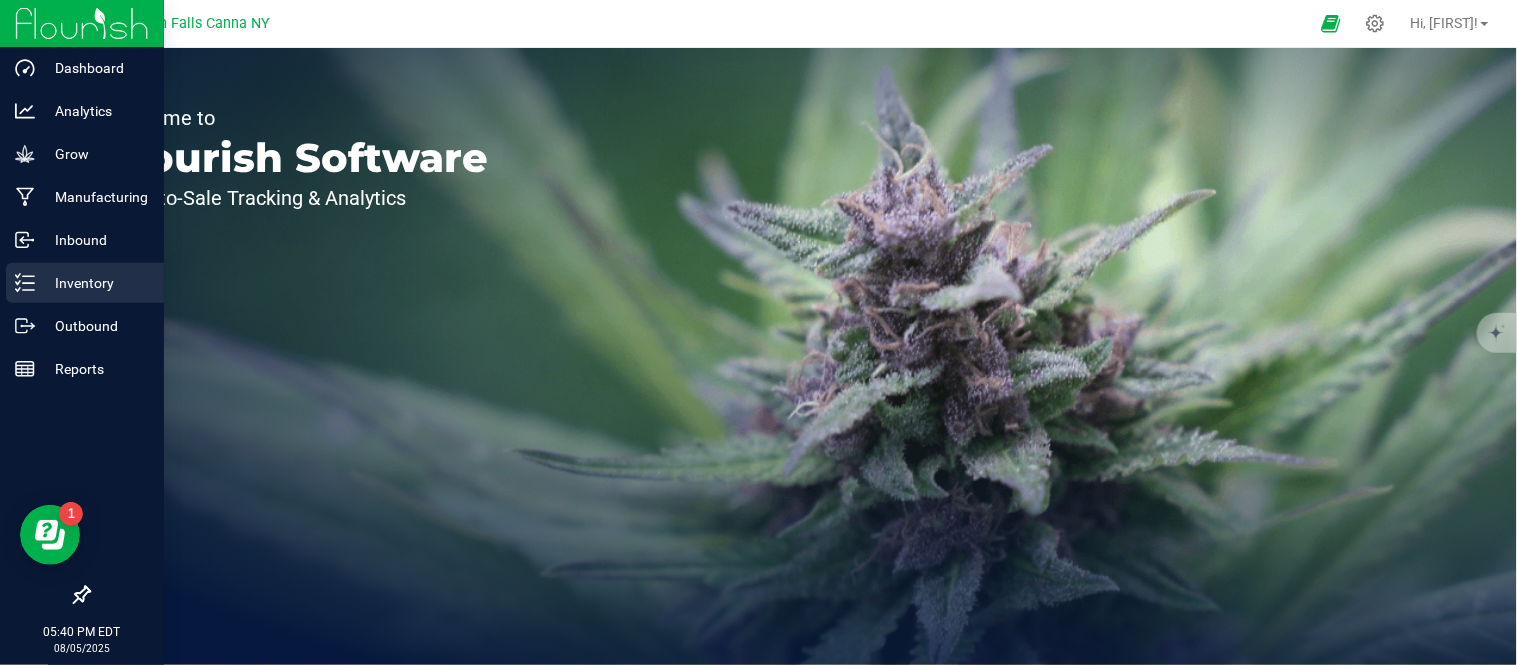 click 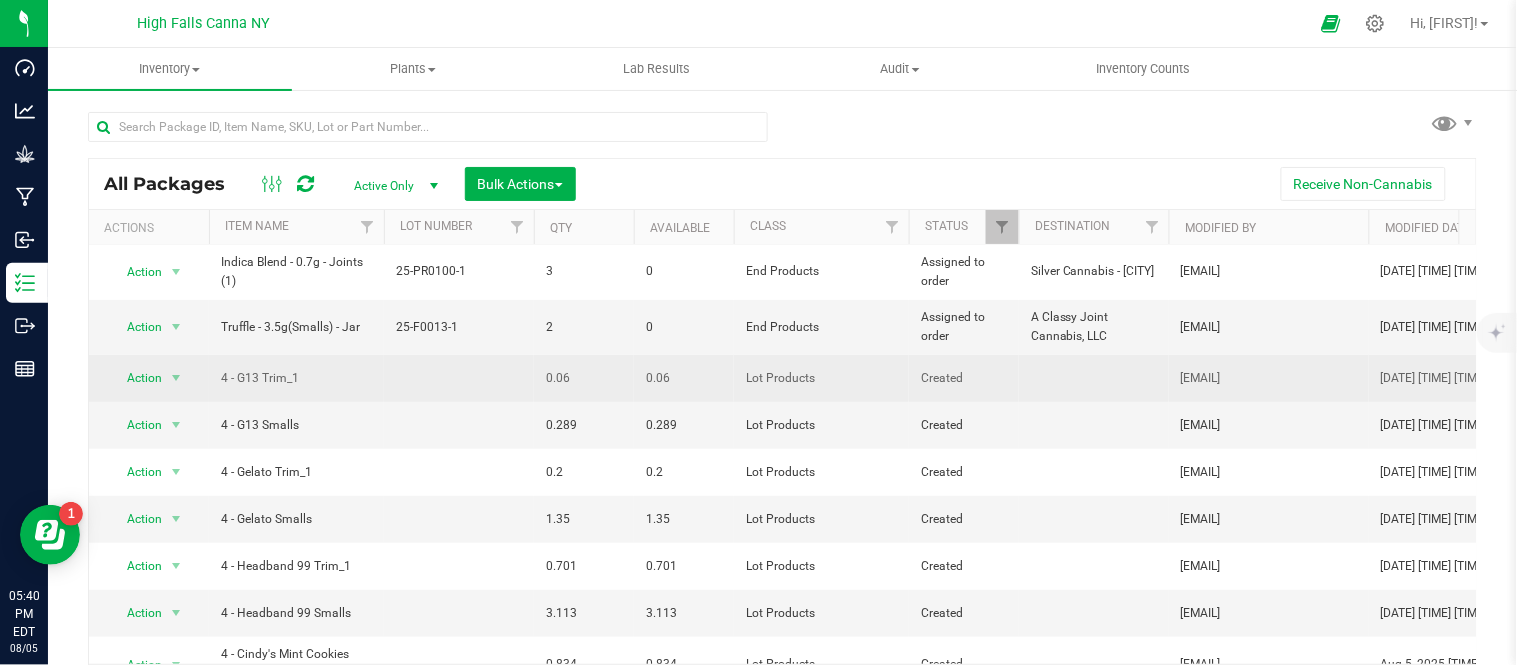 scroll, scrollTop: 0, scrollLeft: 0, axis: both 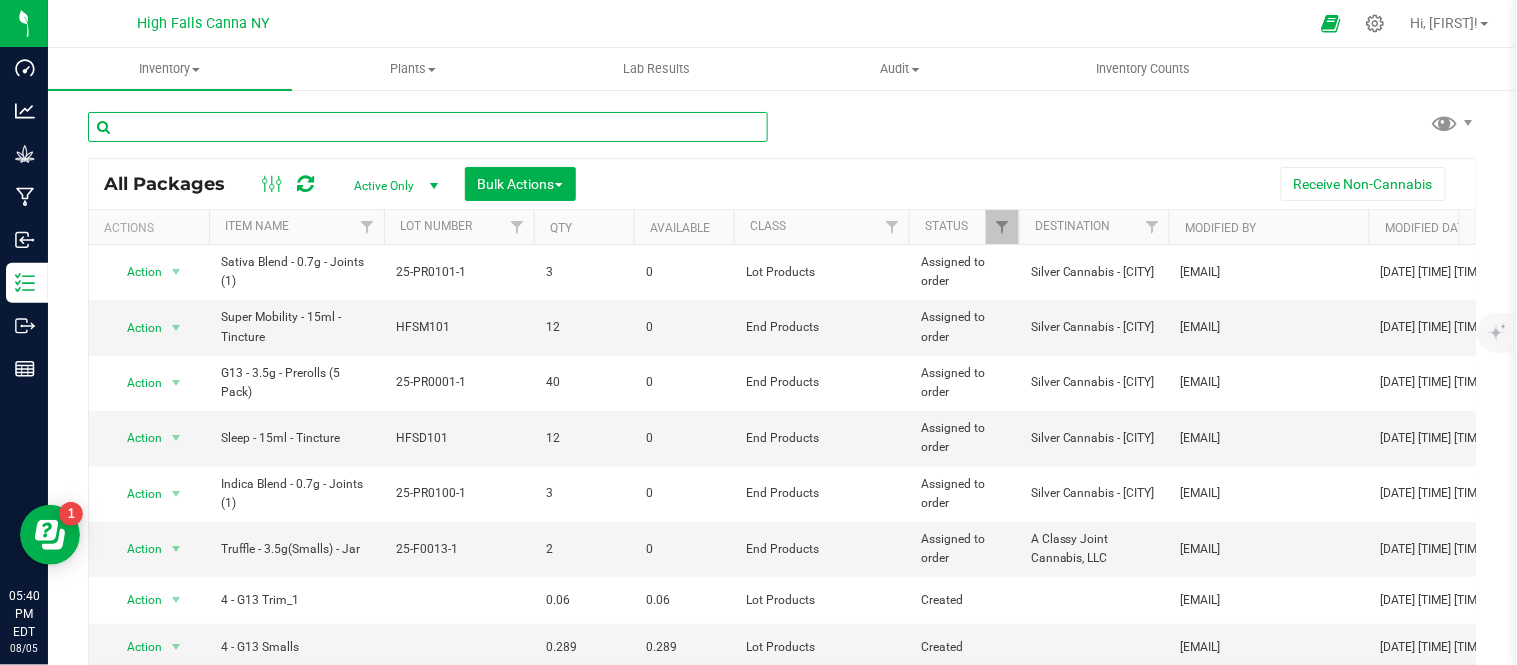 click at bounding box center (428, 127) 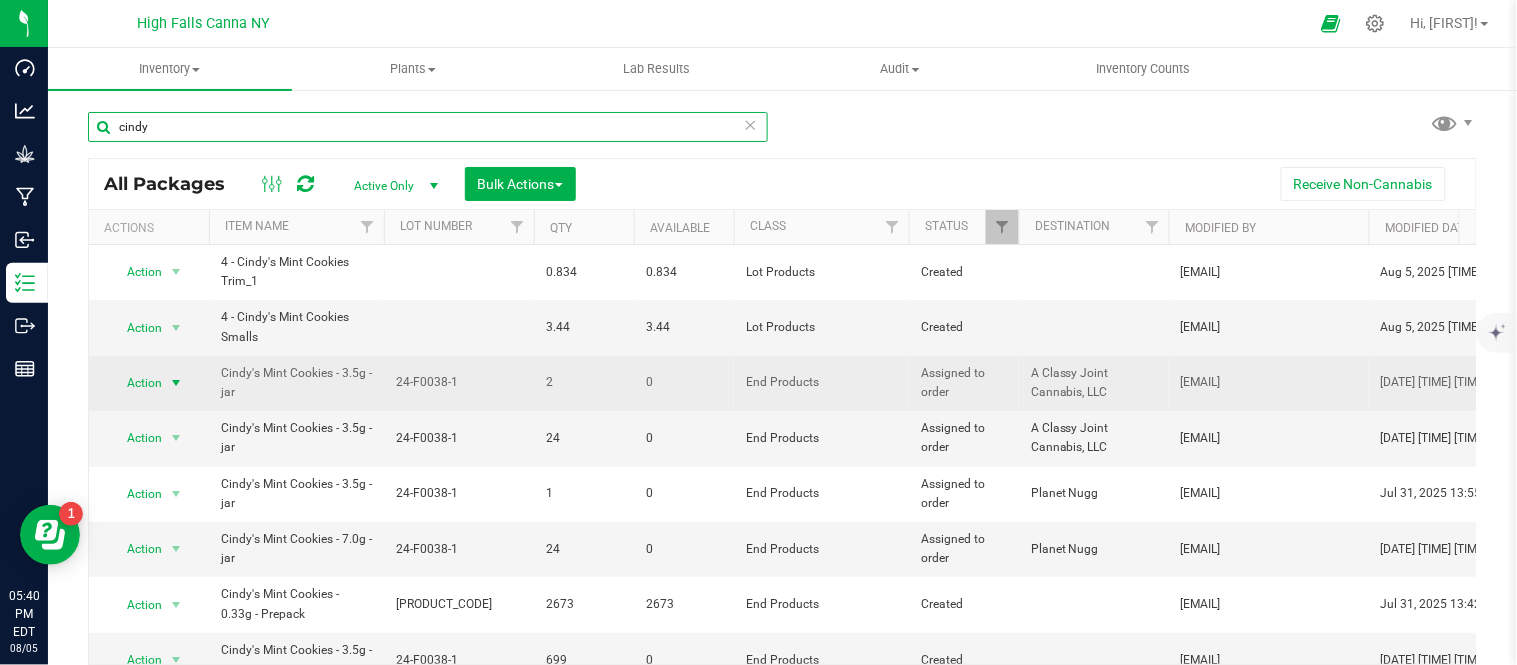 type on "cindy" 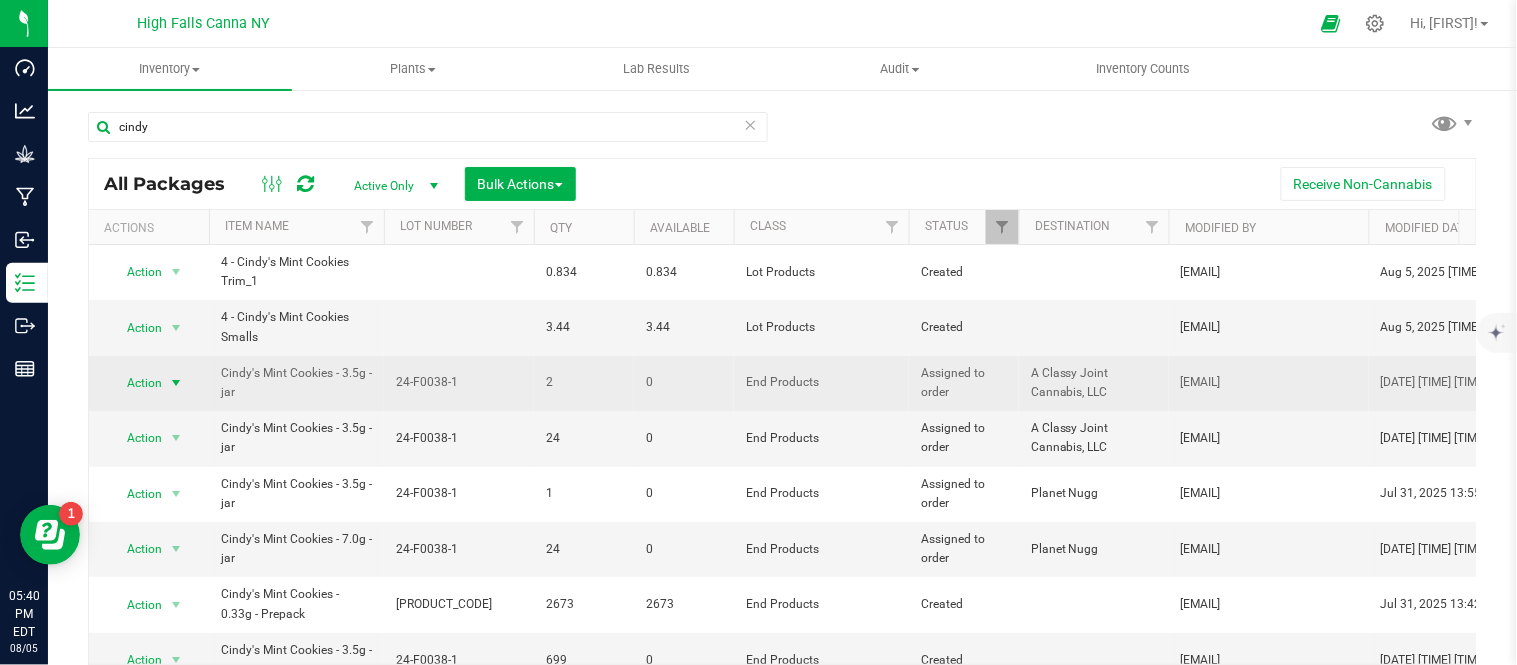 click at bounding box center (176, 383) 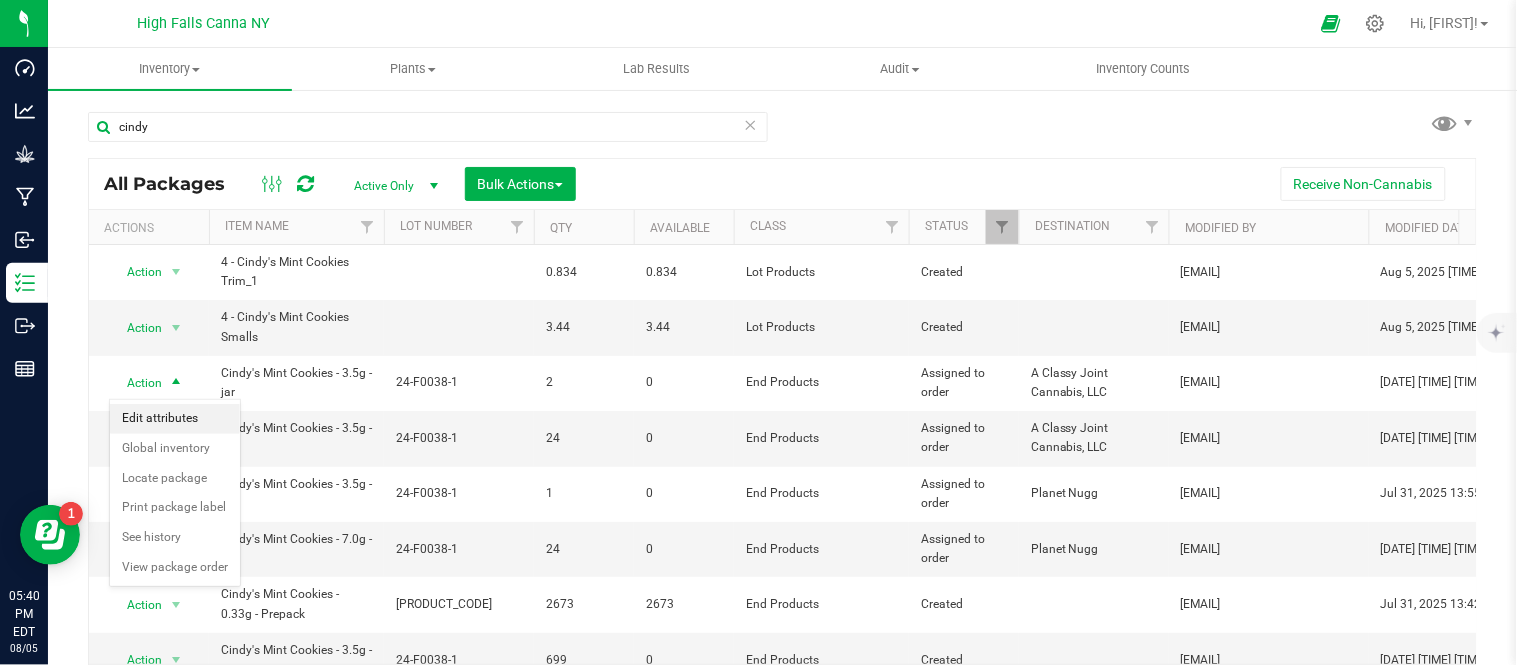 click on "Edit attributes" at bounding box center [175, 419] 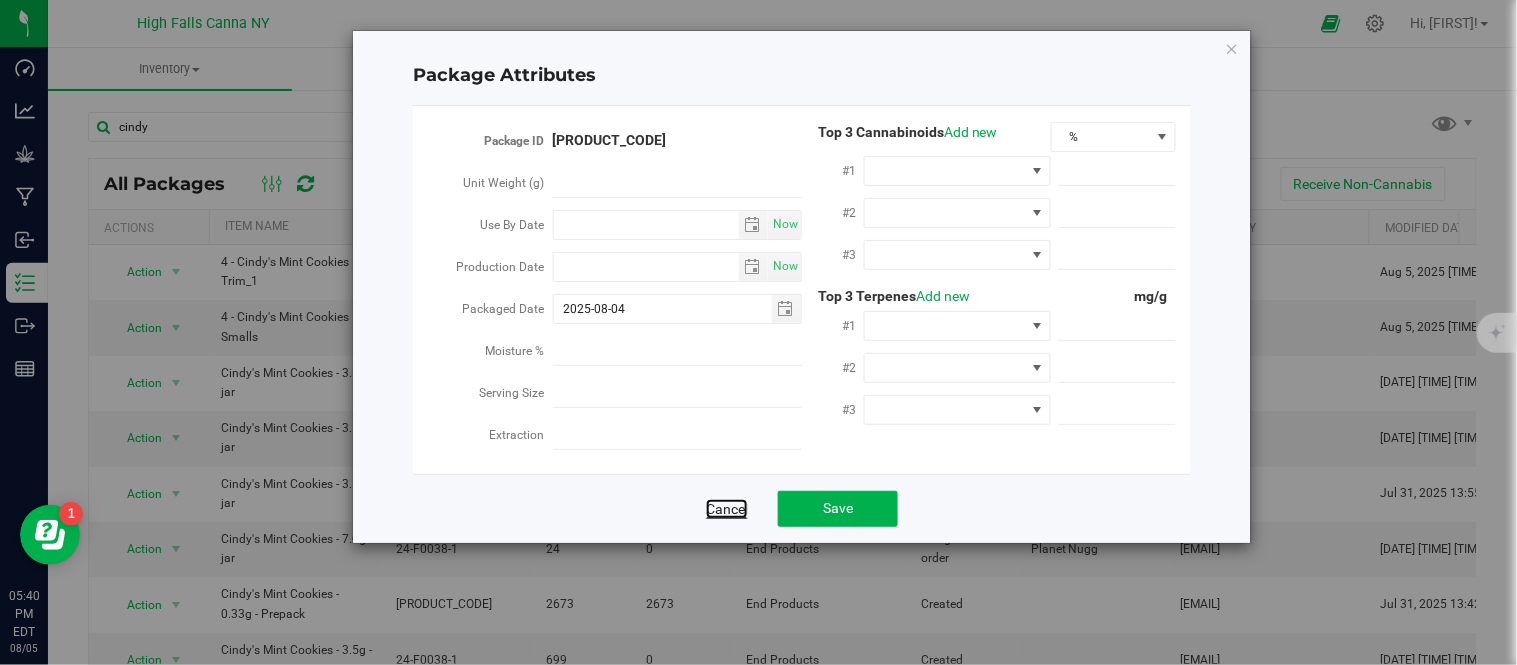click on "Cancel" at bounding box center [727, 509] 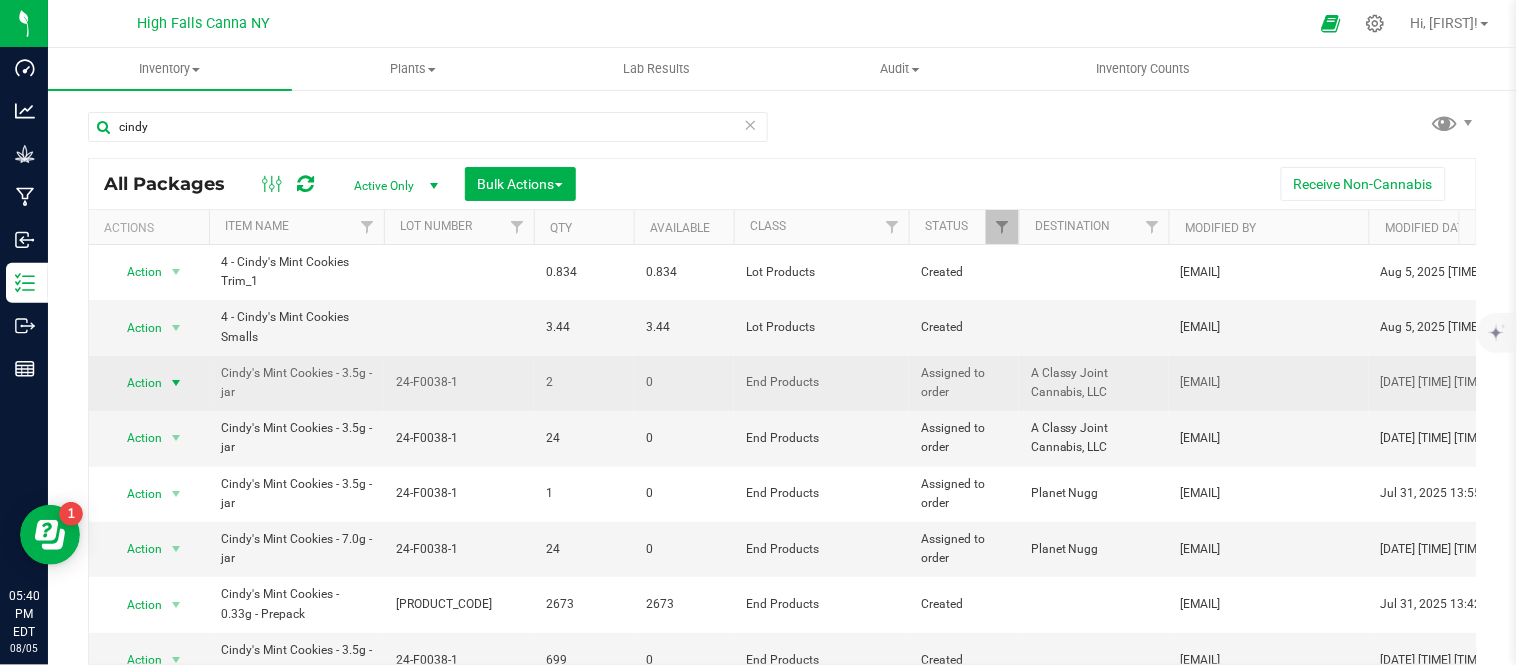 click at bounding box center [176, 383] 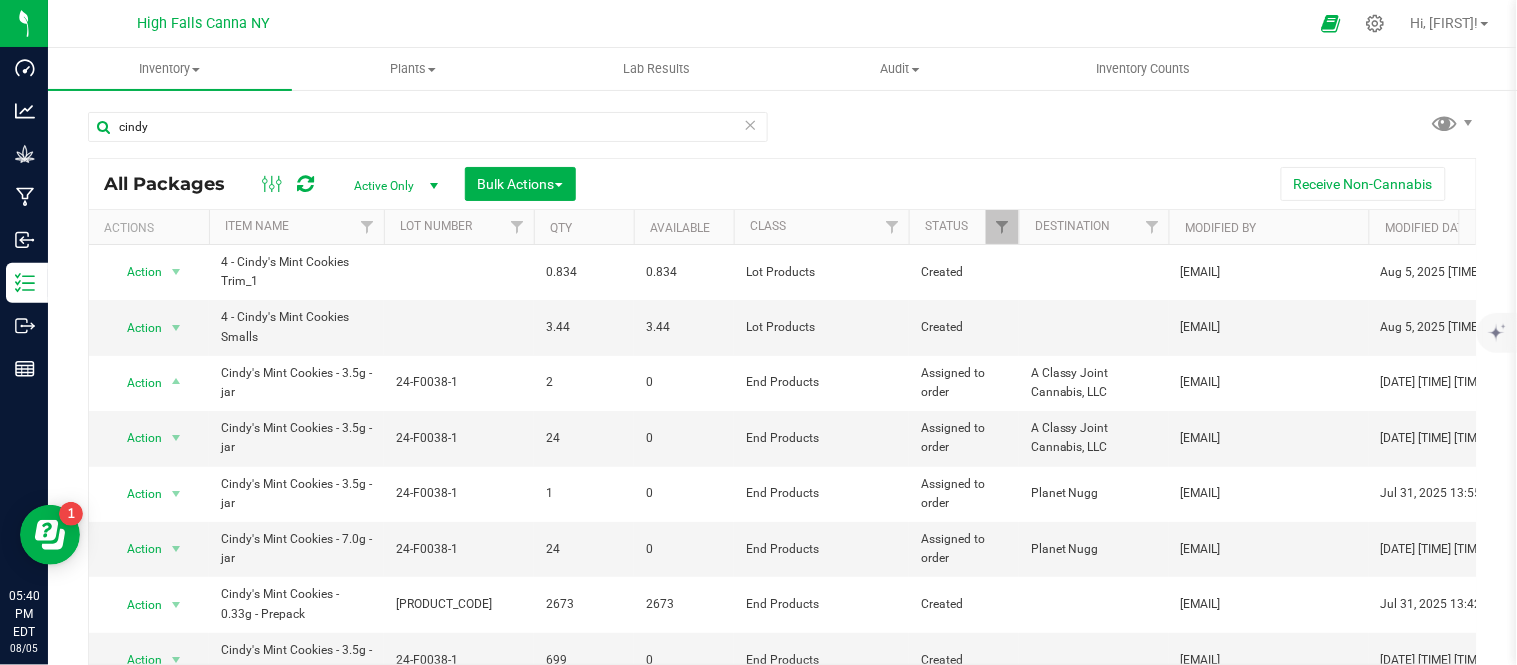 click on "Receive Non-Cannabis" at bounding box center [1026, 184] 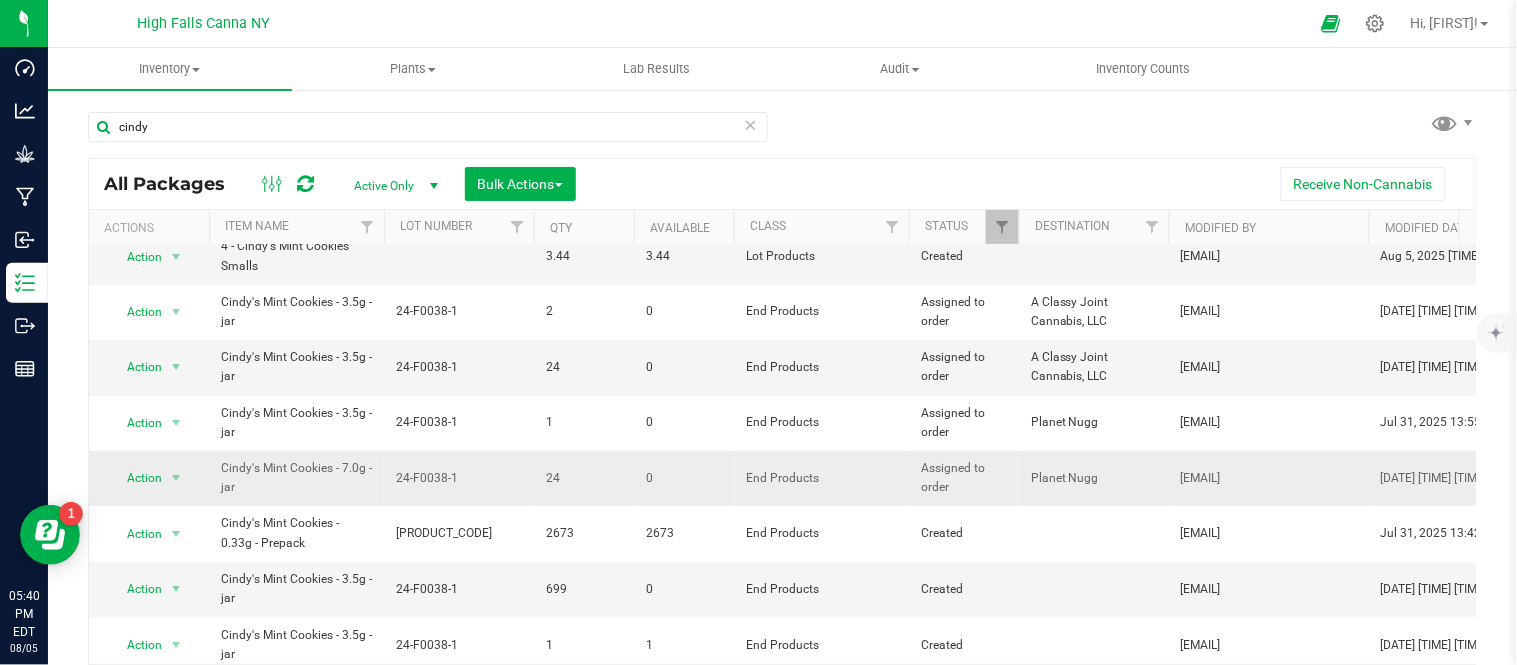scroll, scrollTop: 111, scrollLeft: 0, axis: vertical 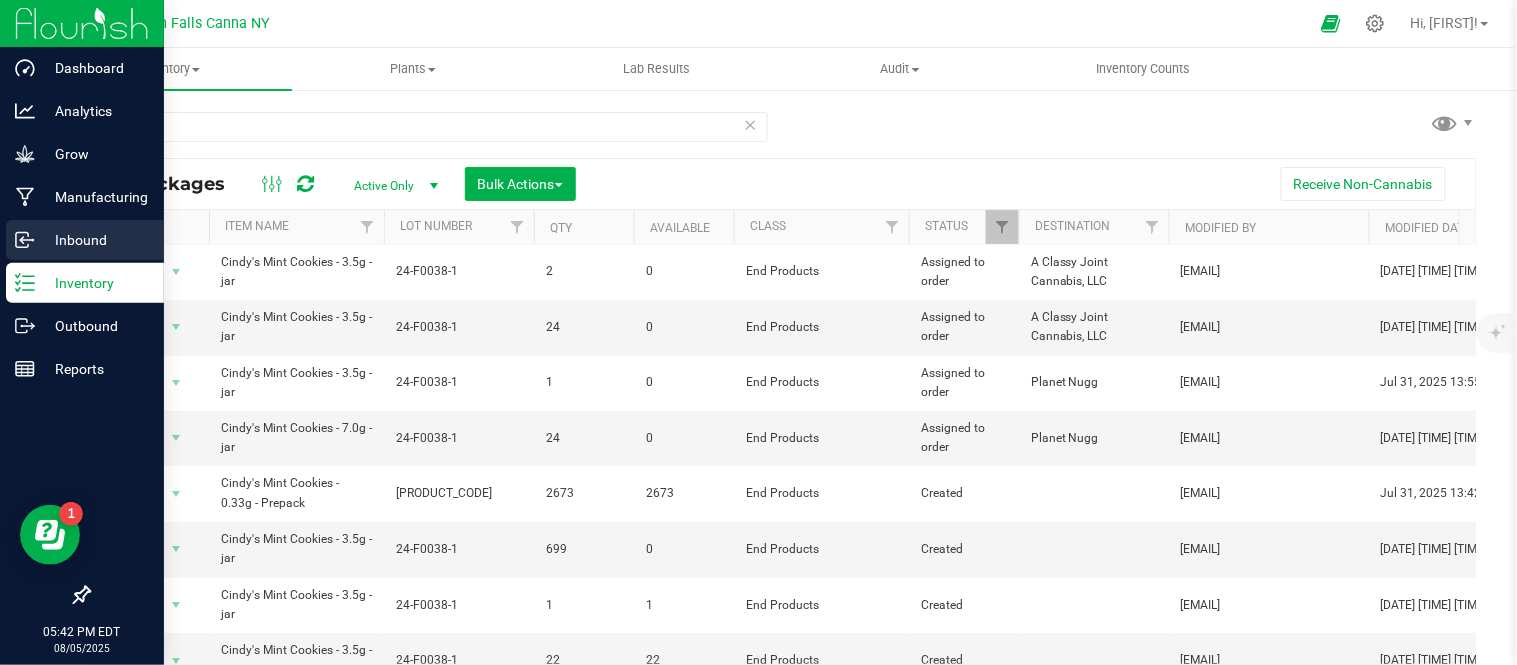 click on "Inbound" at bounding box center (95, 240) 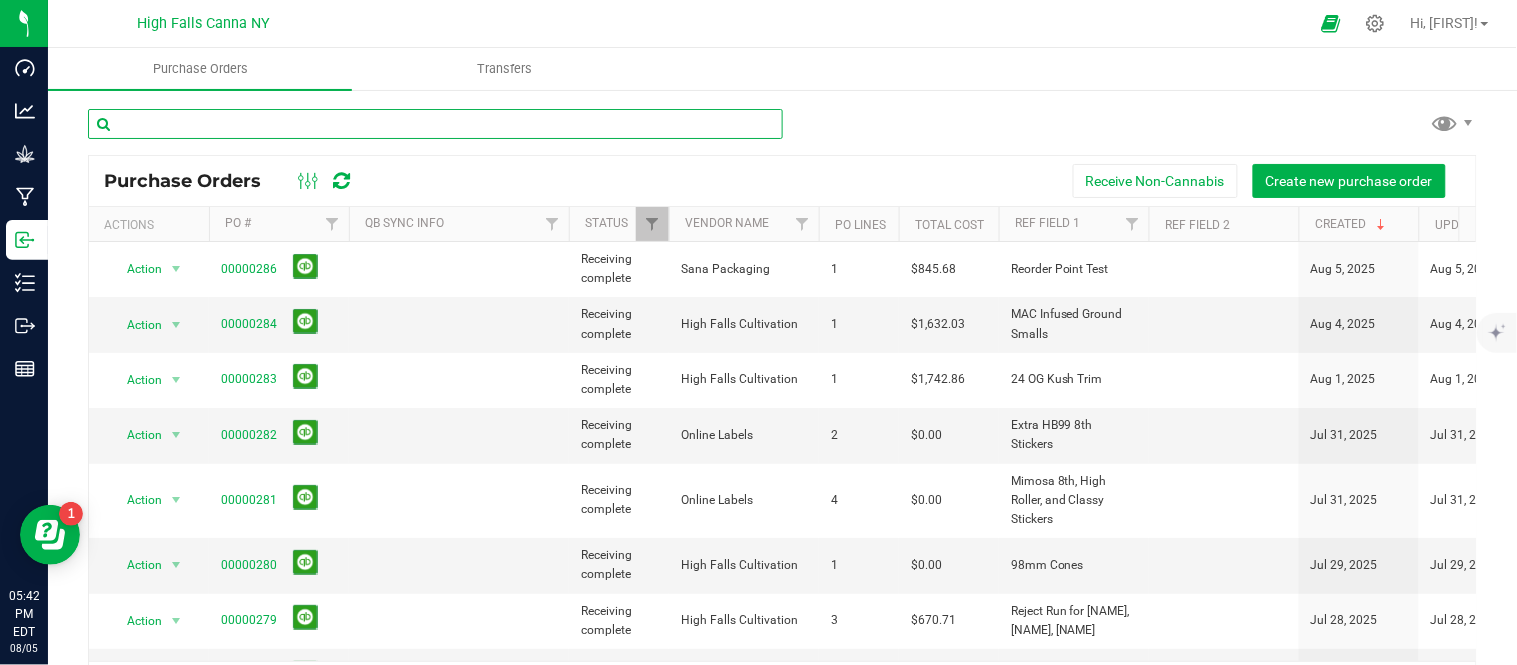 click at bounding box center (435, 124) 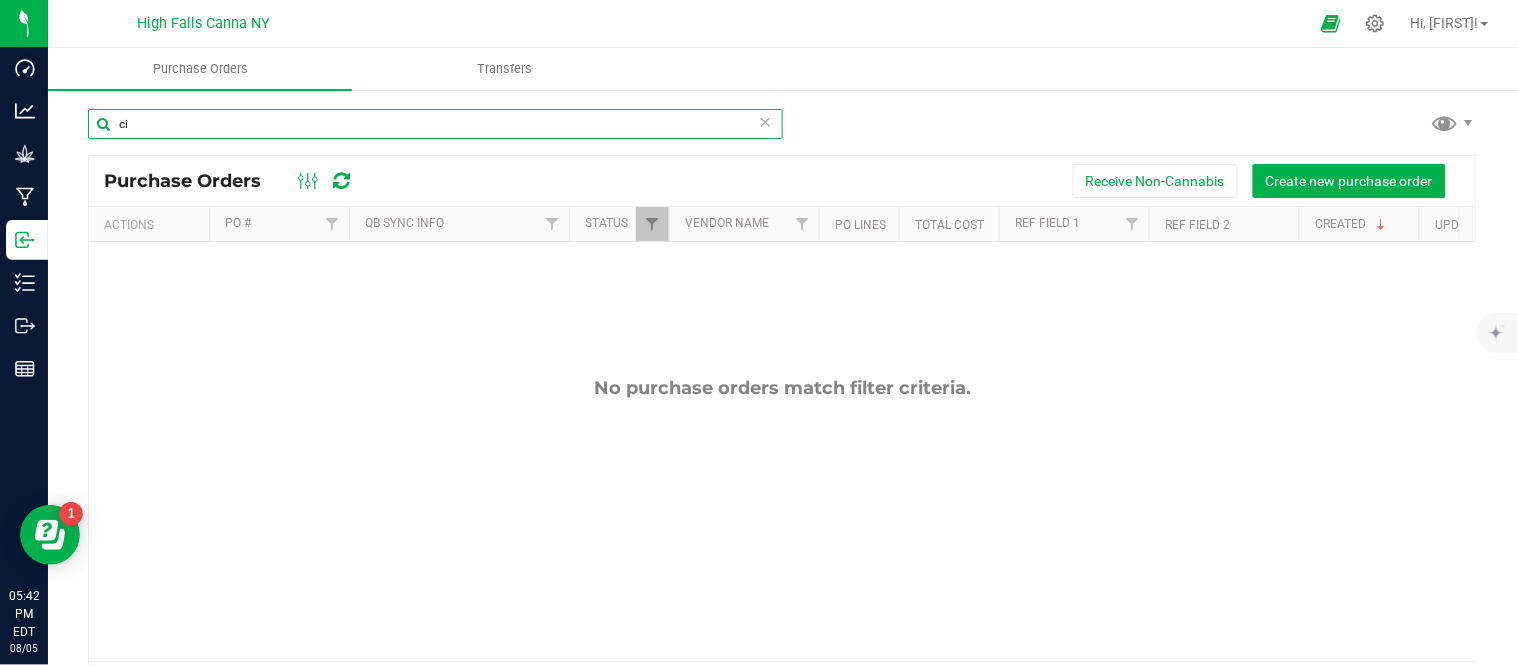type on "c" 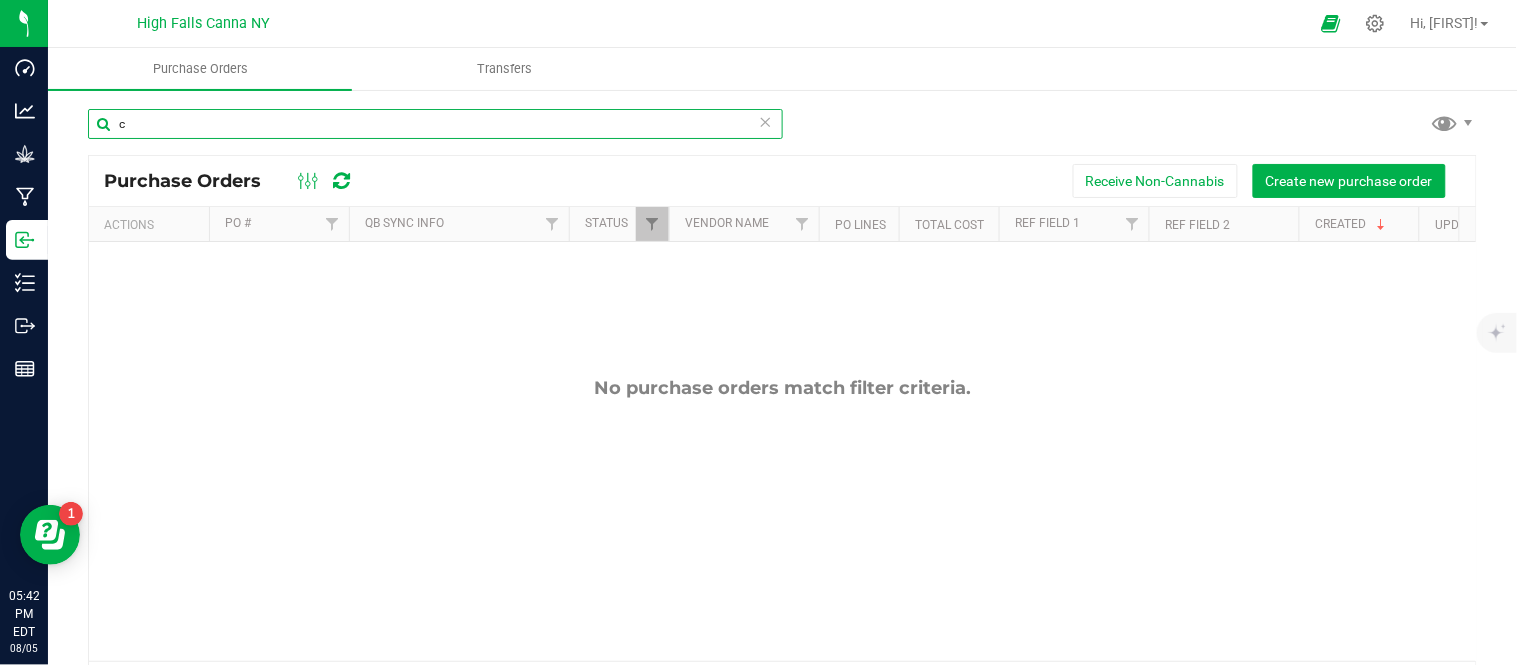 type 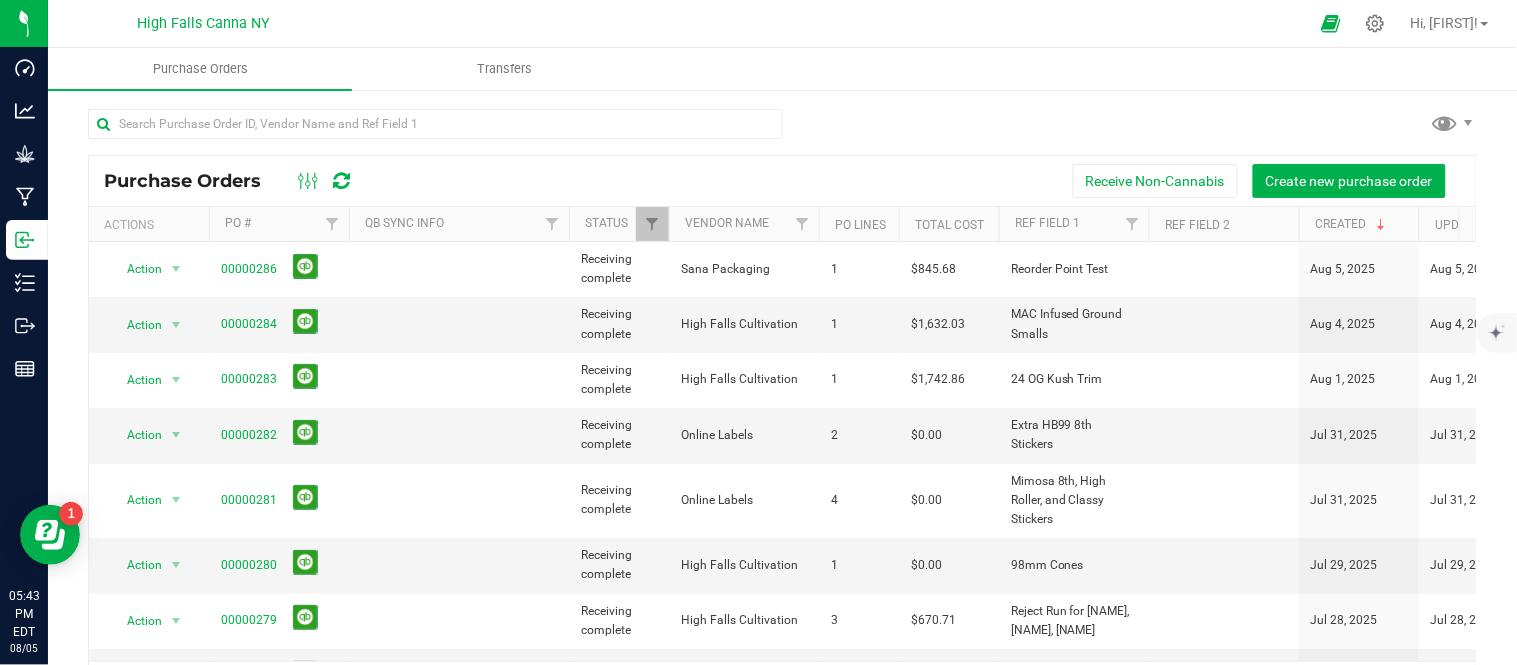 click at bounding box center [782, 132] 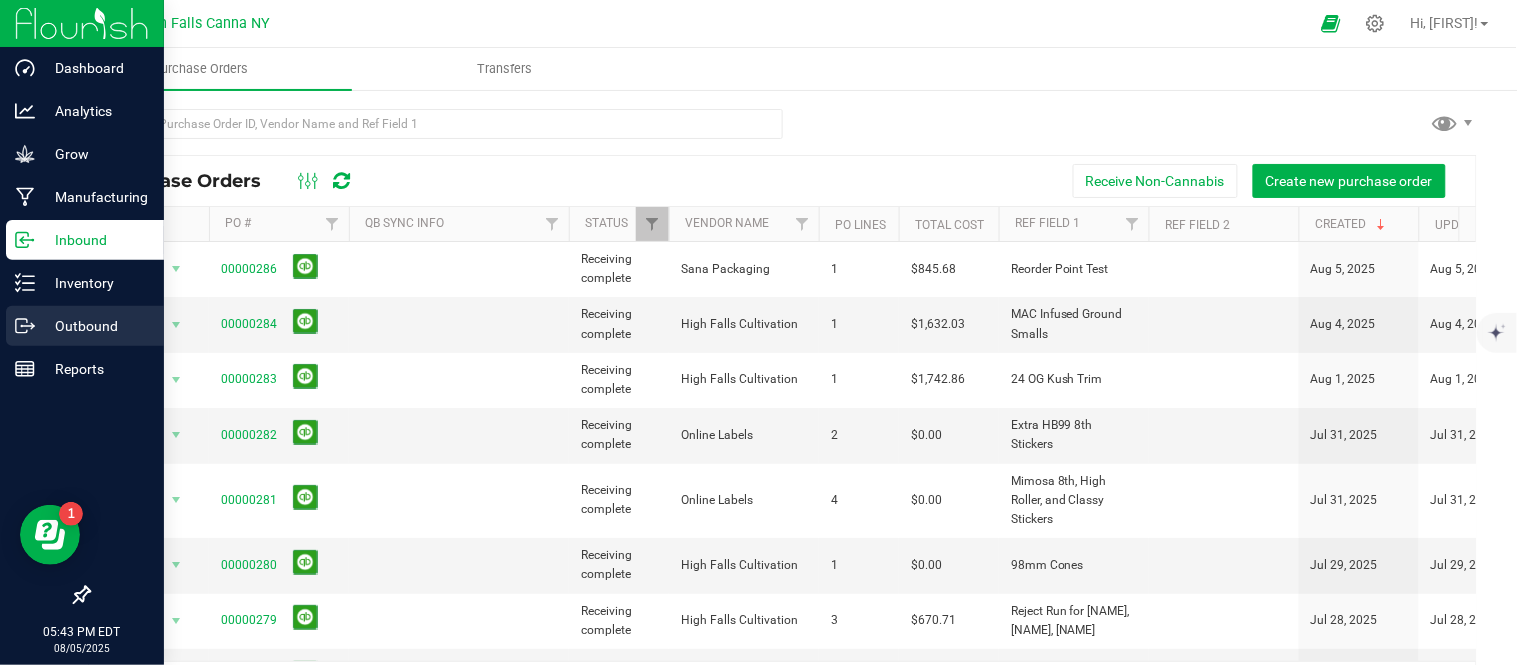 click on "Outbound" at bounding box center [95, 326] 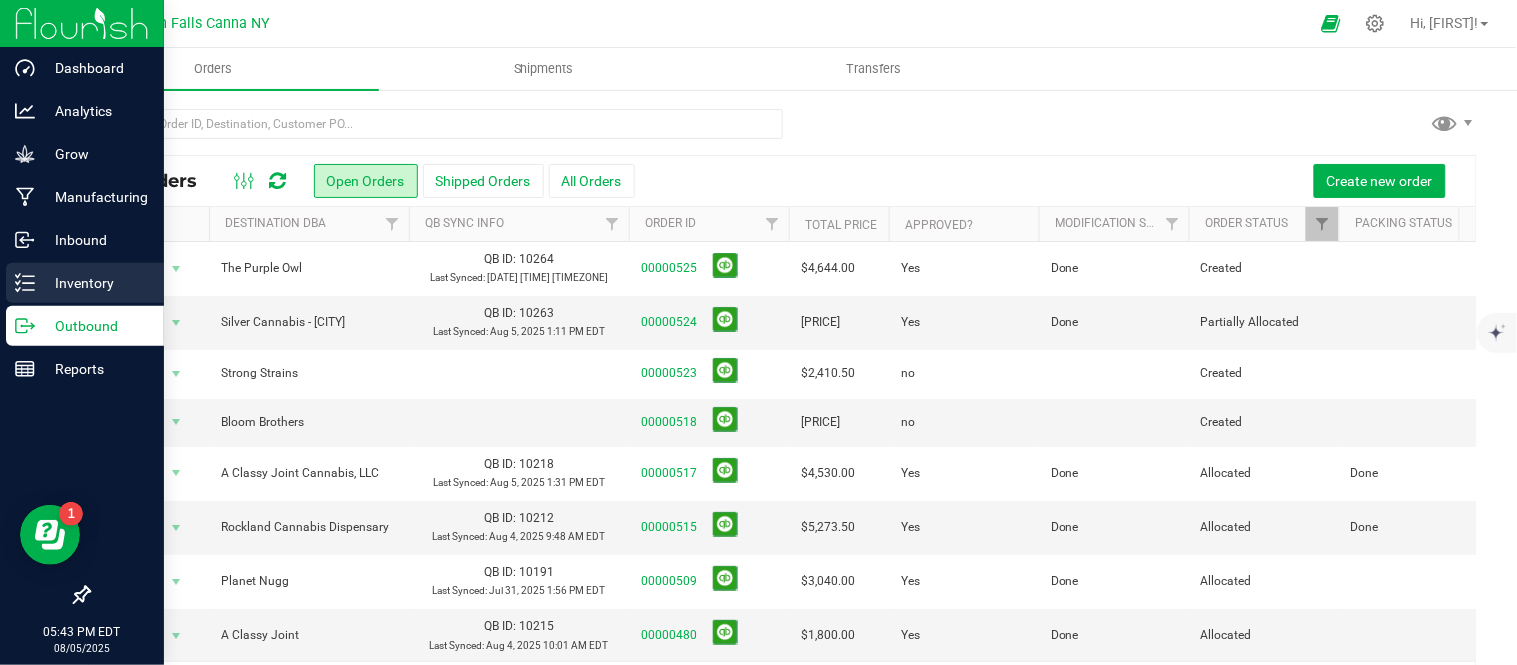 click on "Inventory" at bounding box center [95, 283] 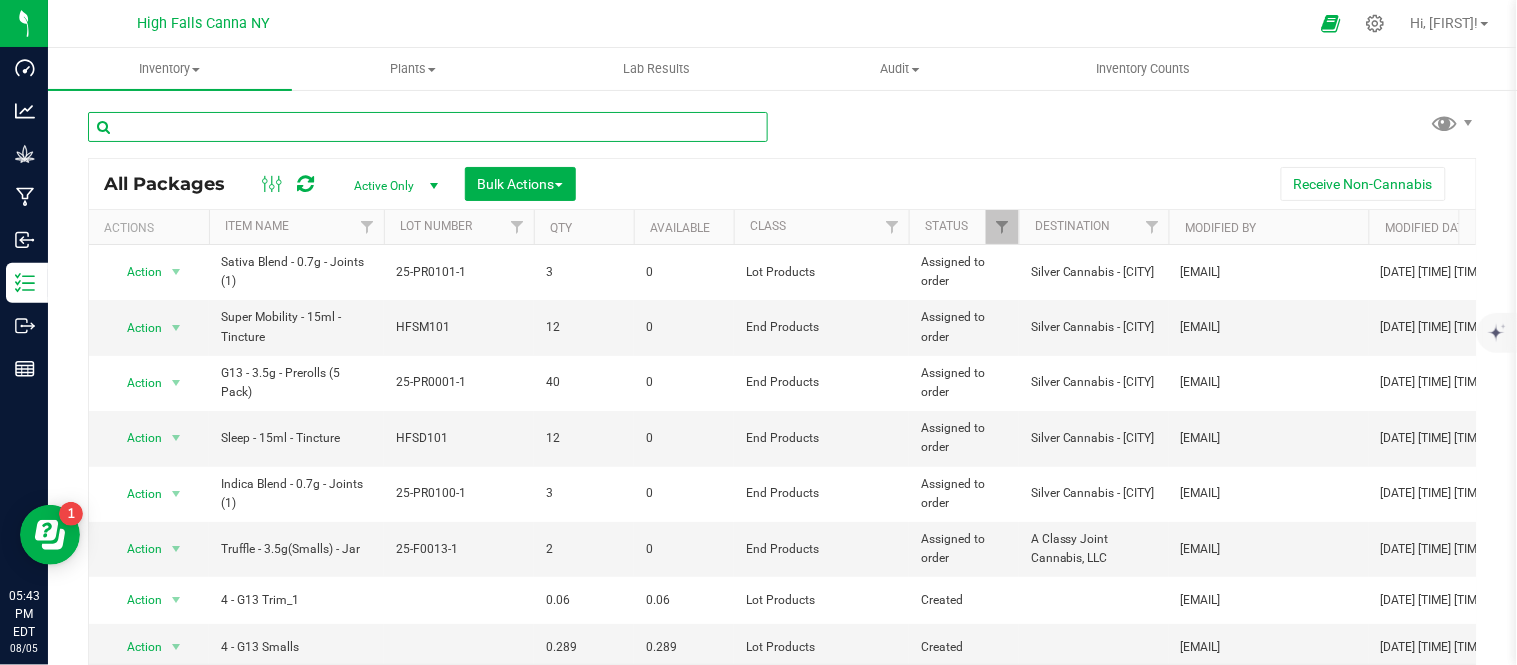 click at bounding box center (428, 127) 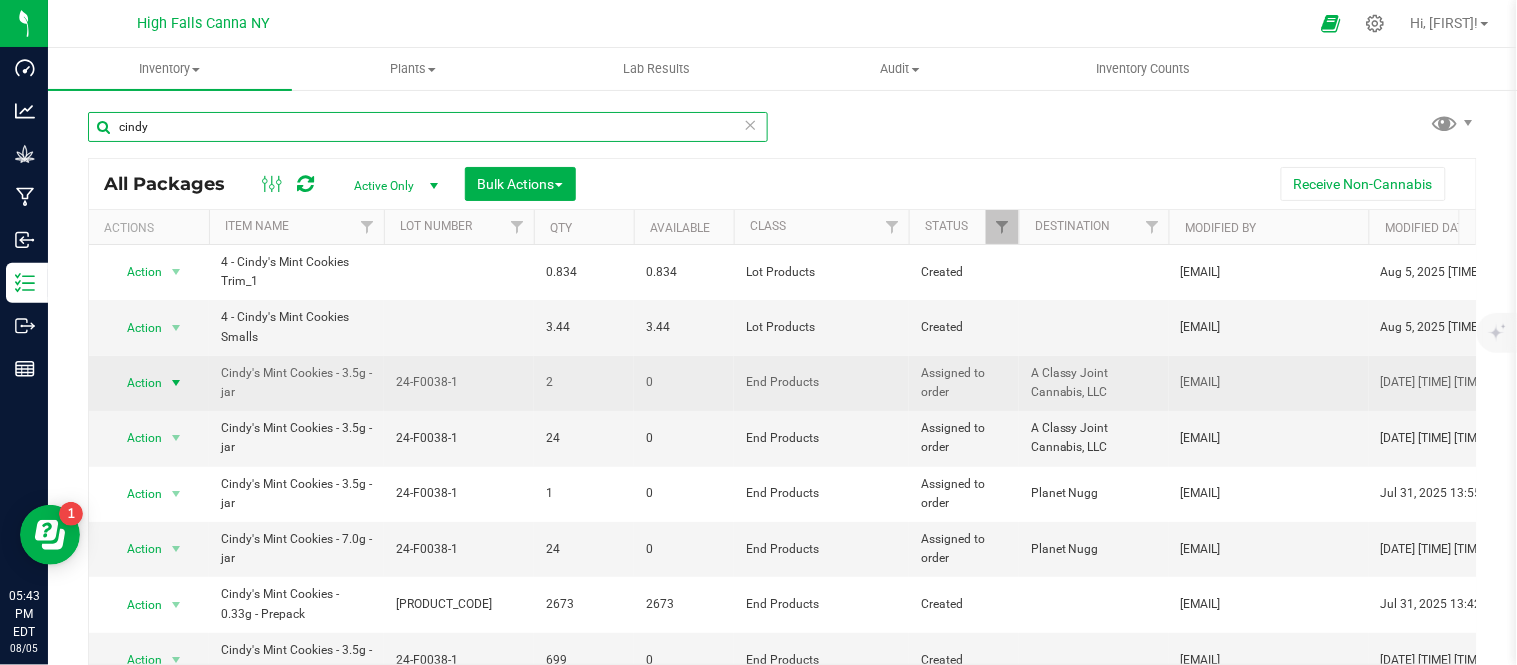 type on "cindy" 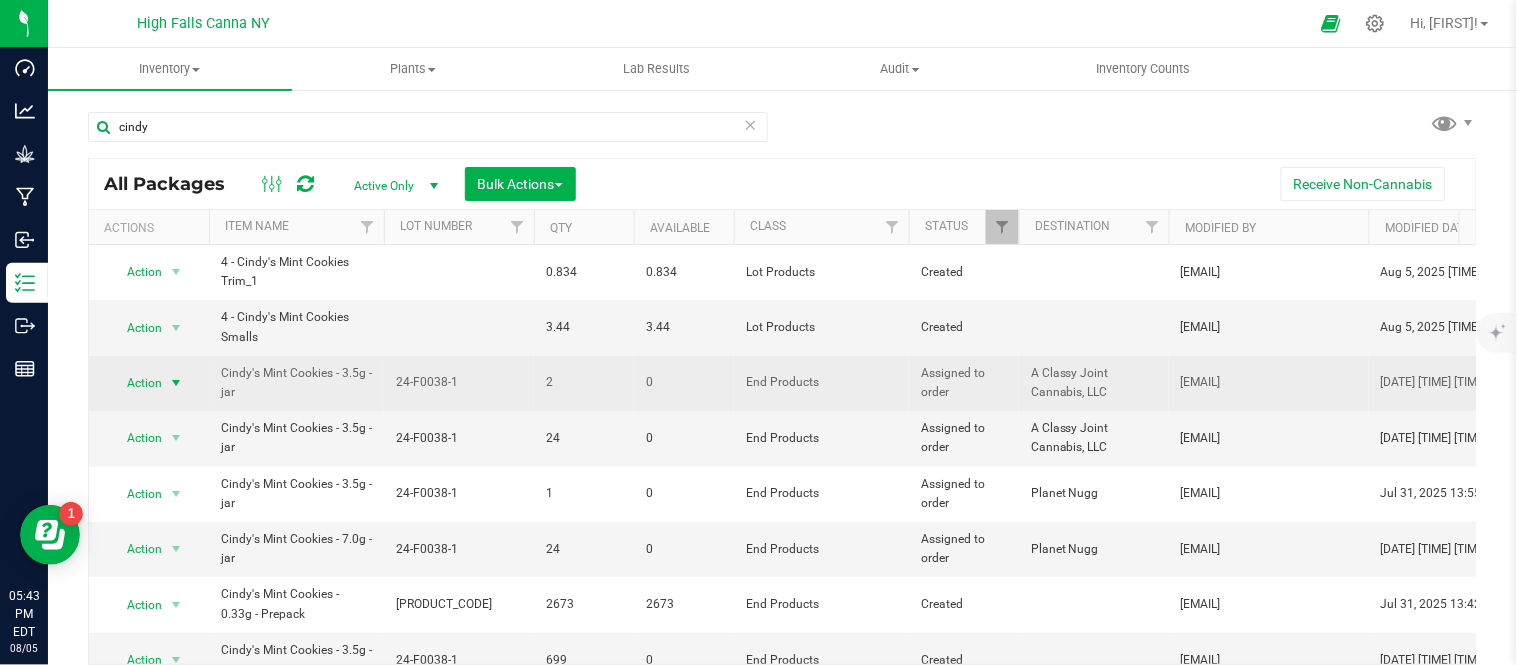 click at bounding box center (176, 383) 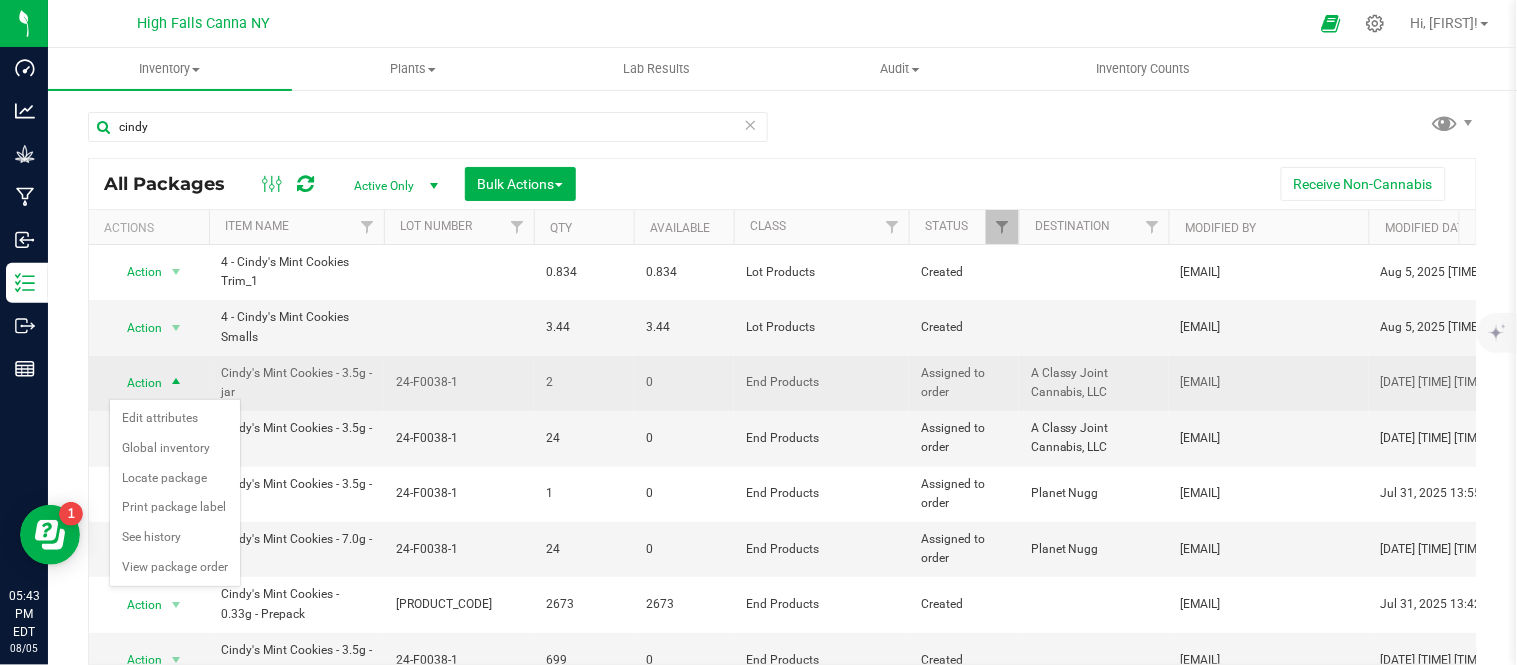 click at bounding box center (176, 383) 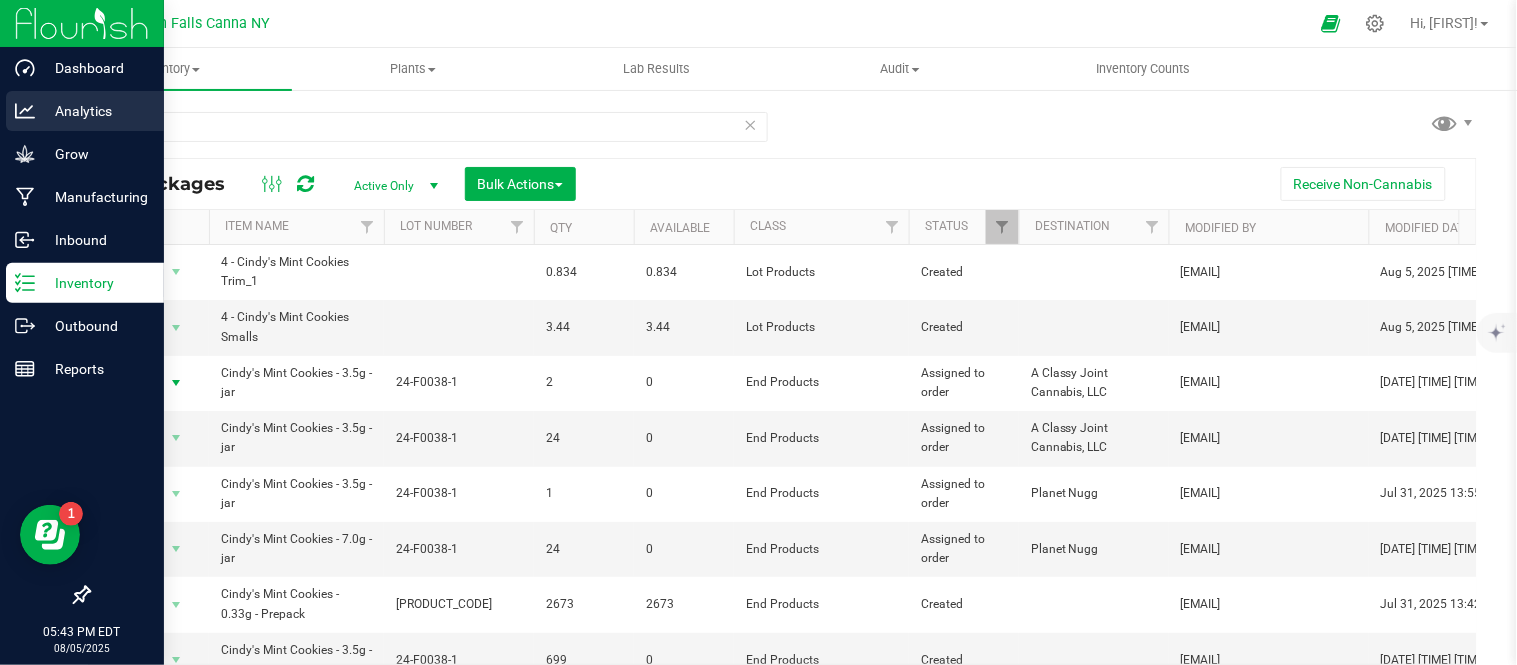 click on "Analytics" at bounding box center [95, 111] 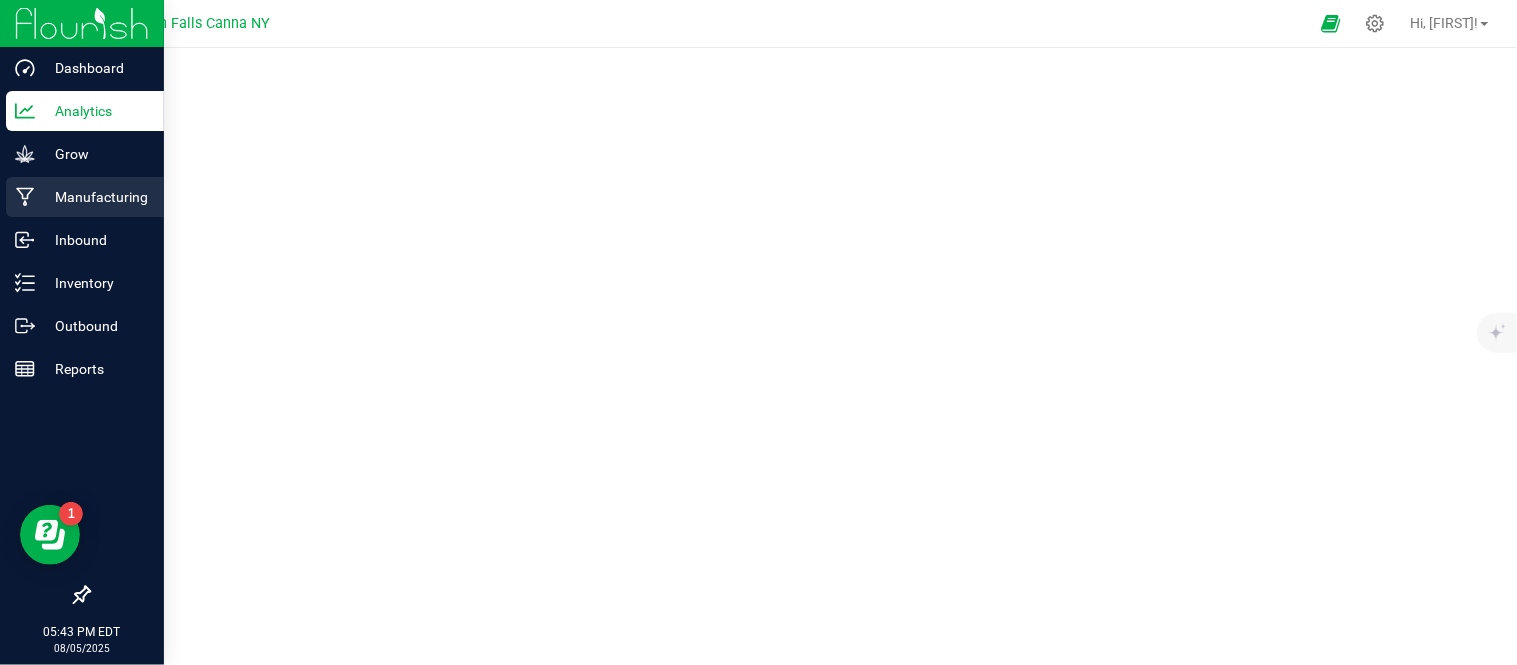 click on "Manufacturing" at bounding box center (95, 197) 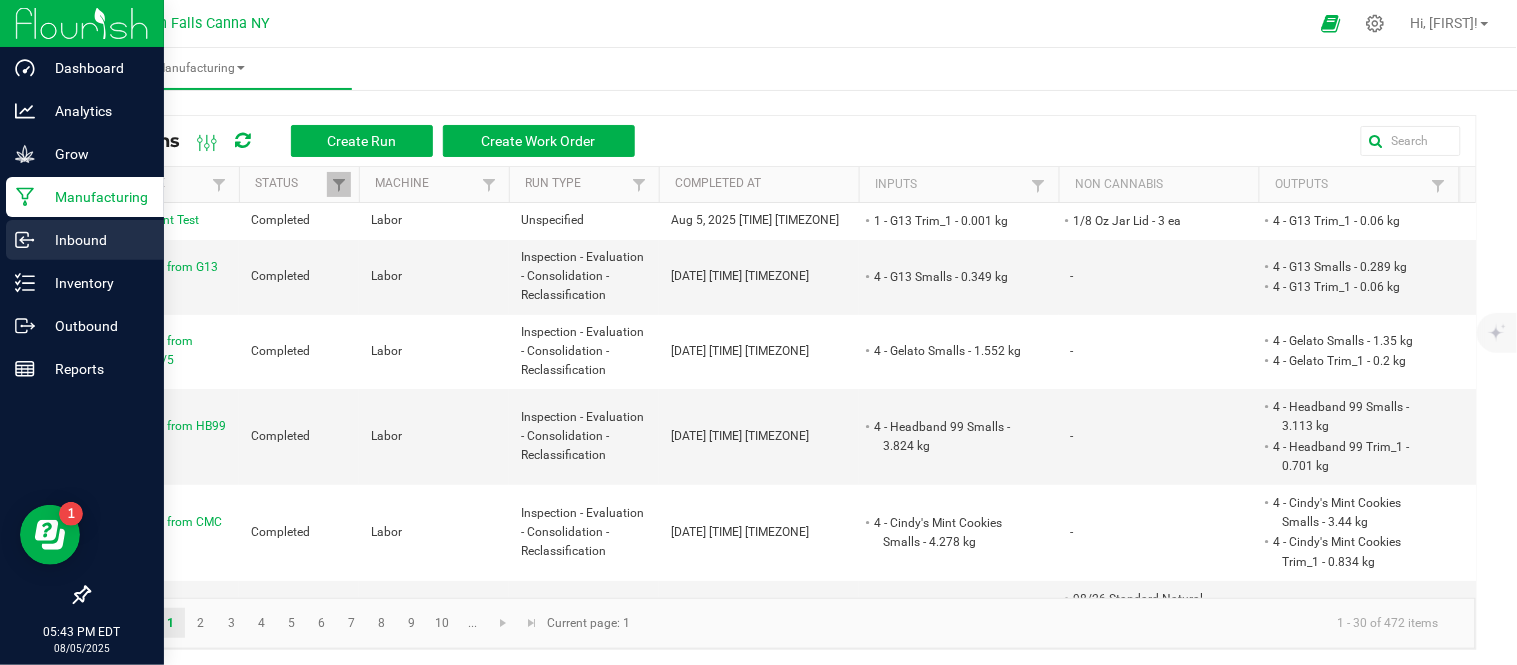 click on "Inbound" at bounding box center (95, 240) 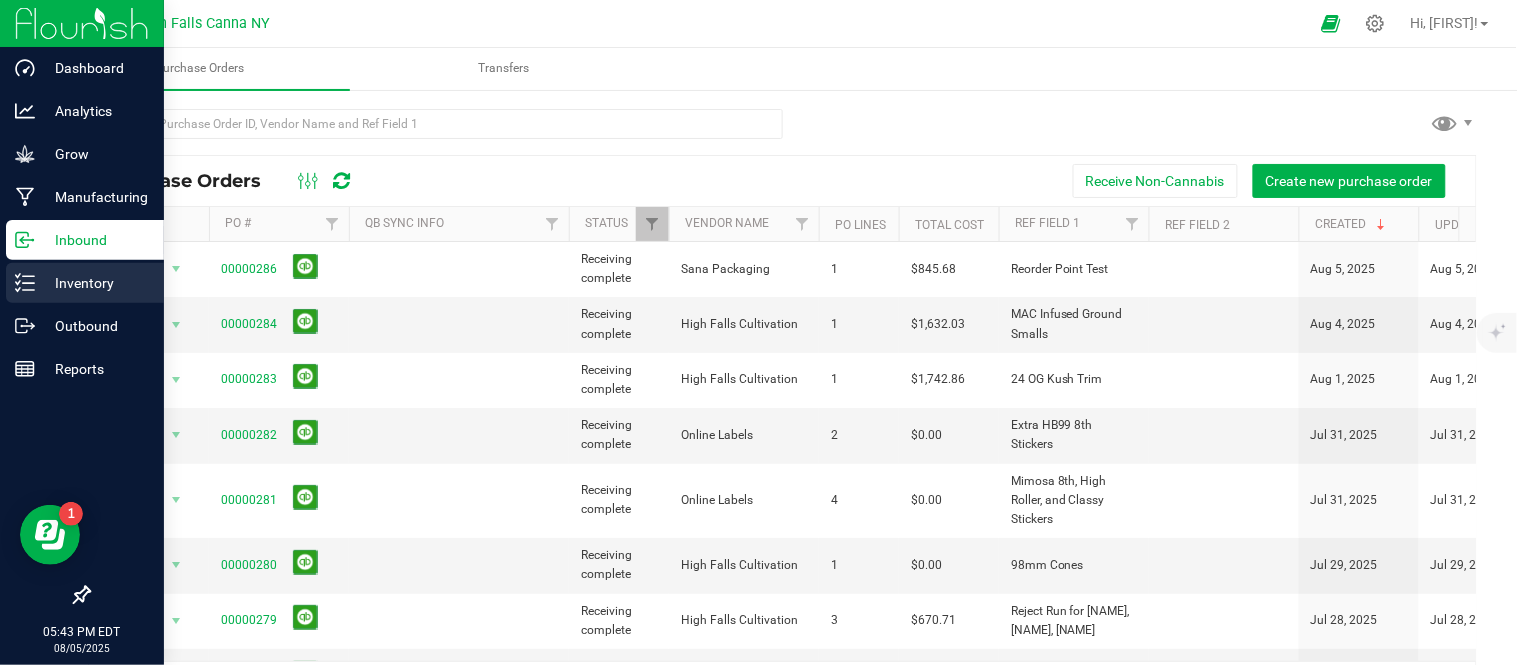 click on "Inventory" at bounding box center (95, 283) 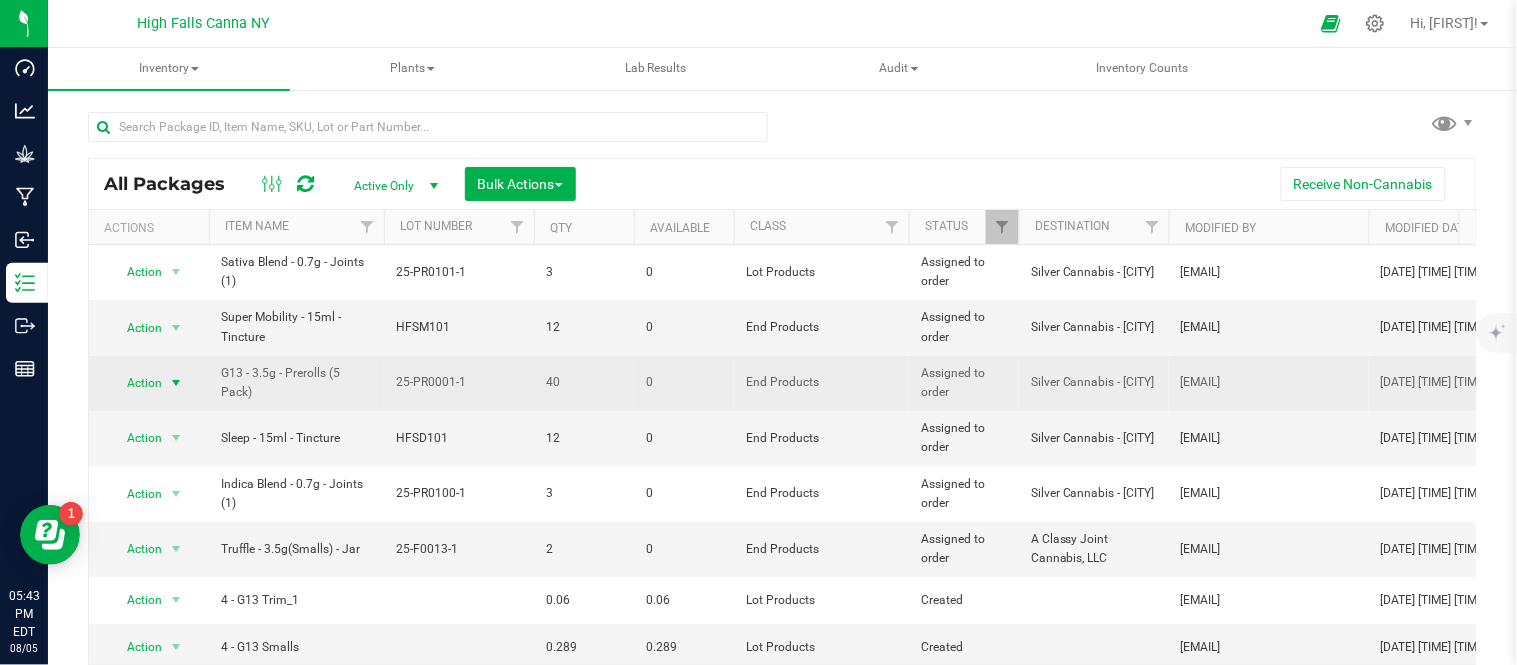 click at bounding box center (176, 383) 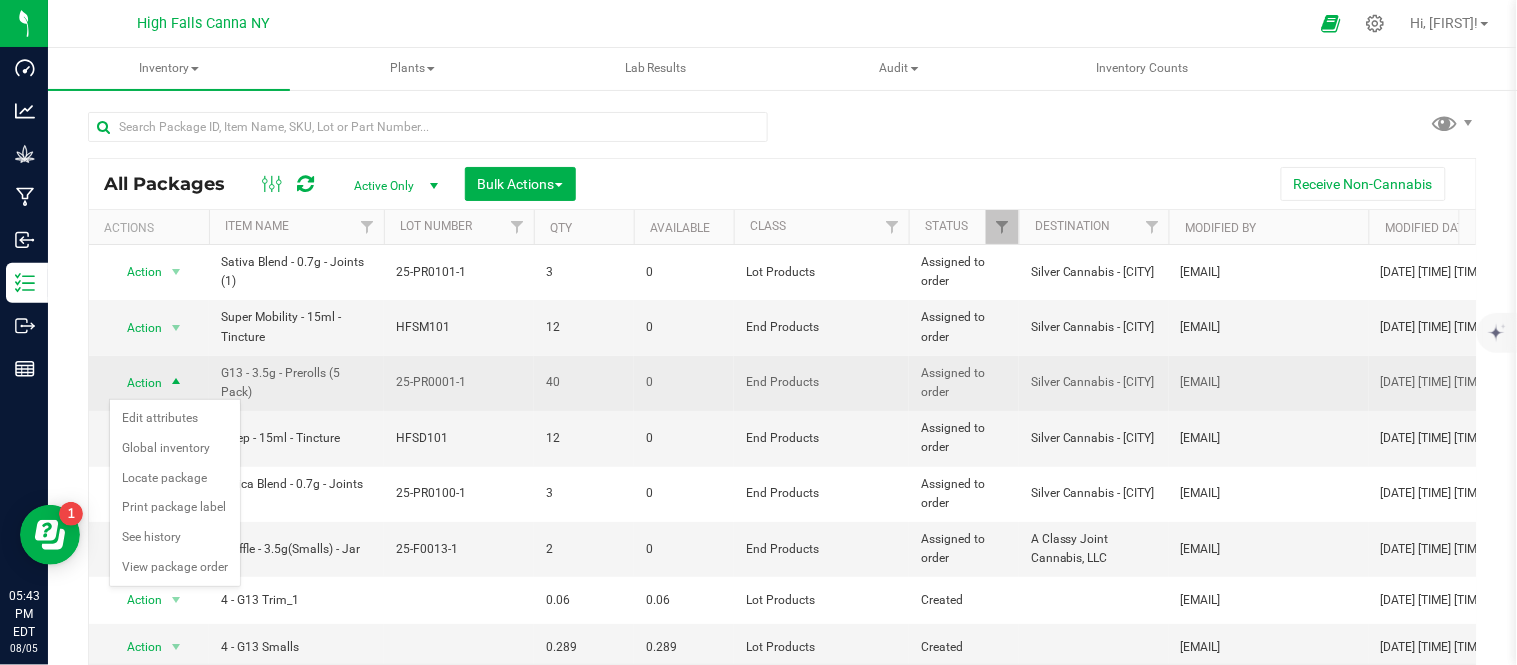 click at bounding box center [176, 383] 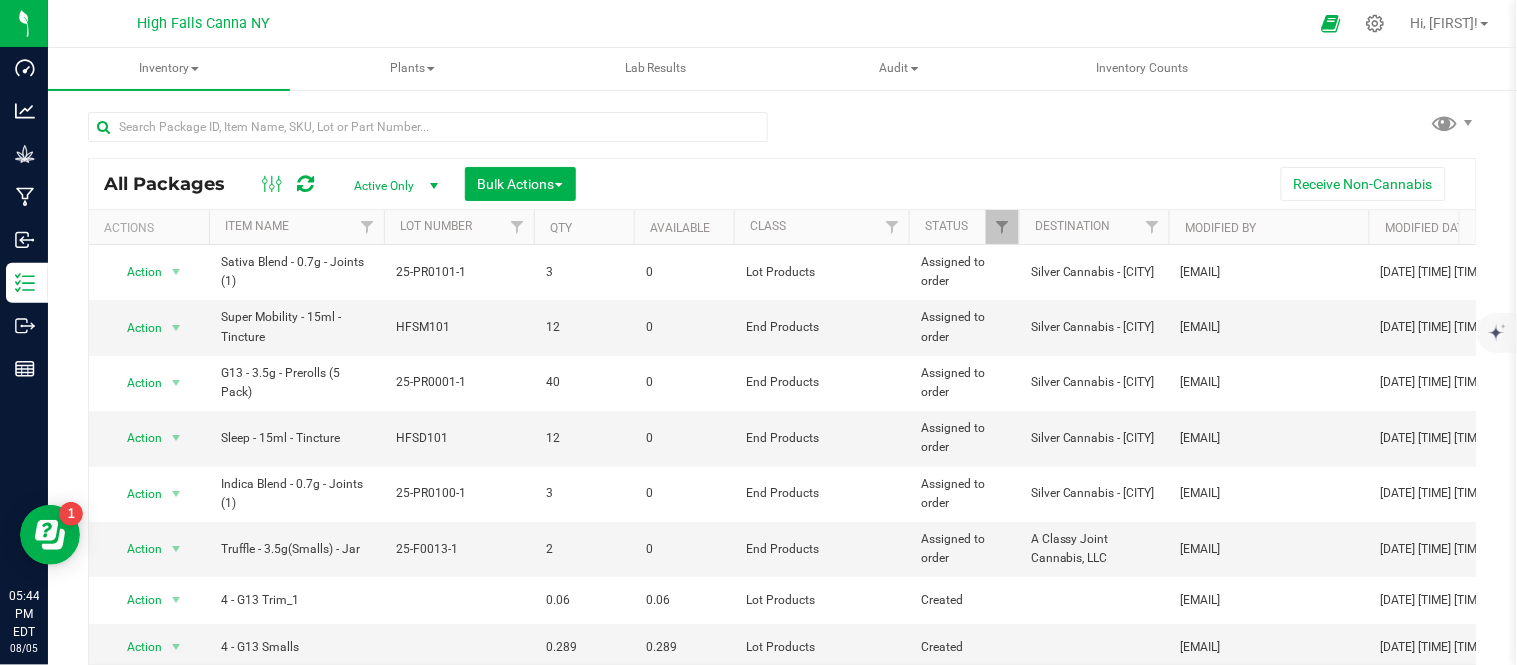 click on "All Packages
Active Only Active Only Lab Samples Locked All
Bulk Actions
Add to manufacturing run
Add to outbound order
Combine packages" at bounding box center [782, 403] 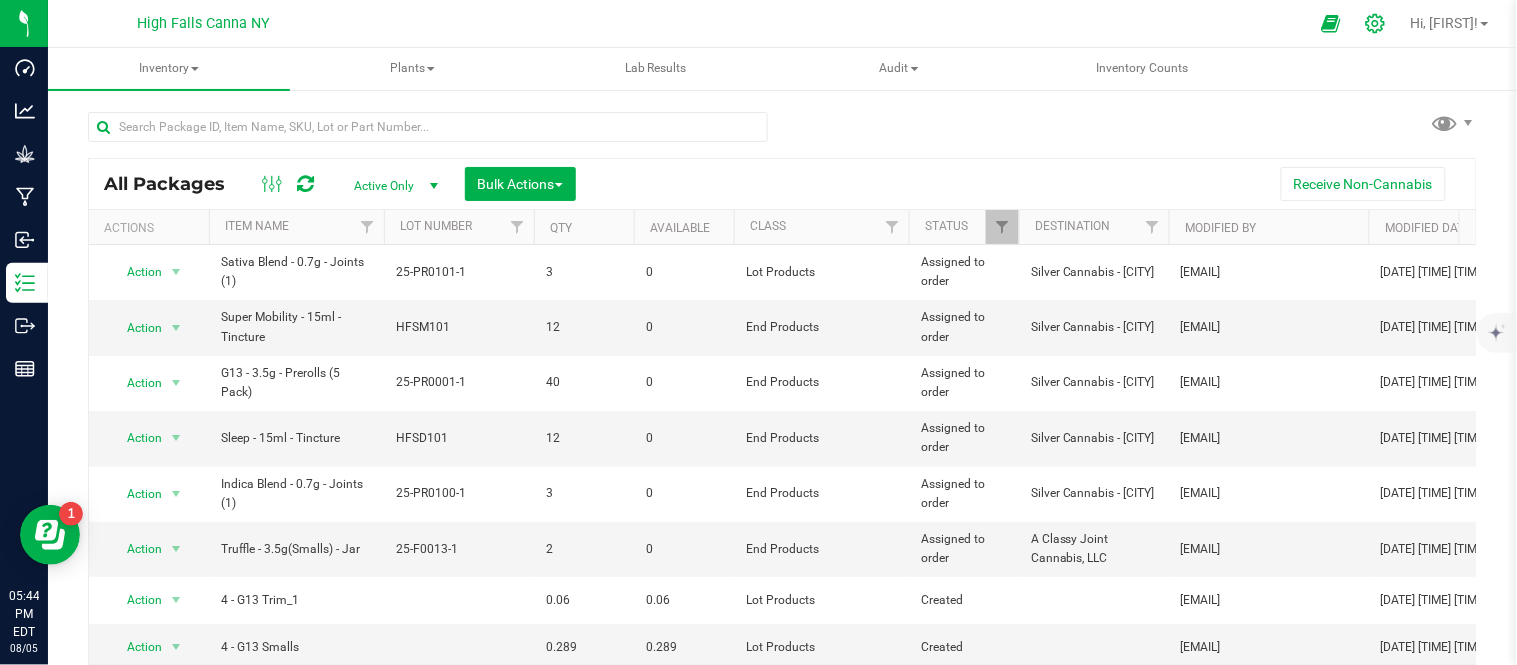 click 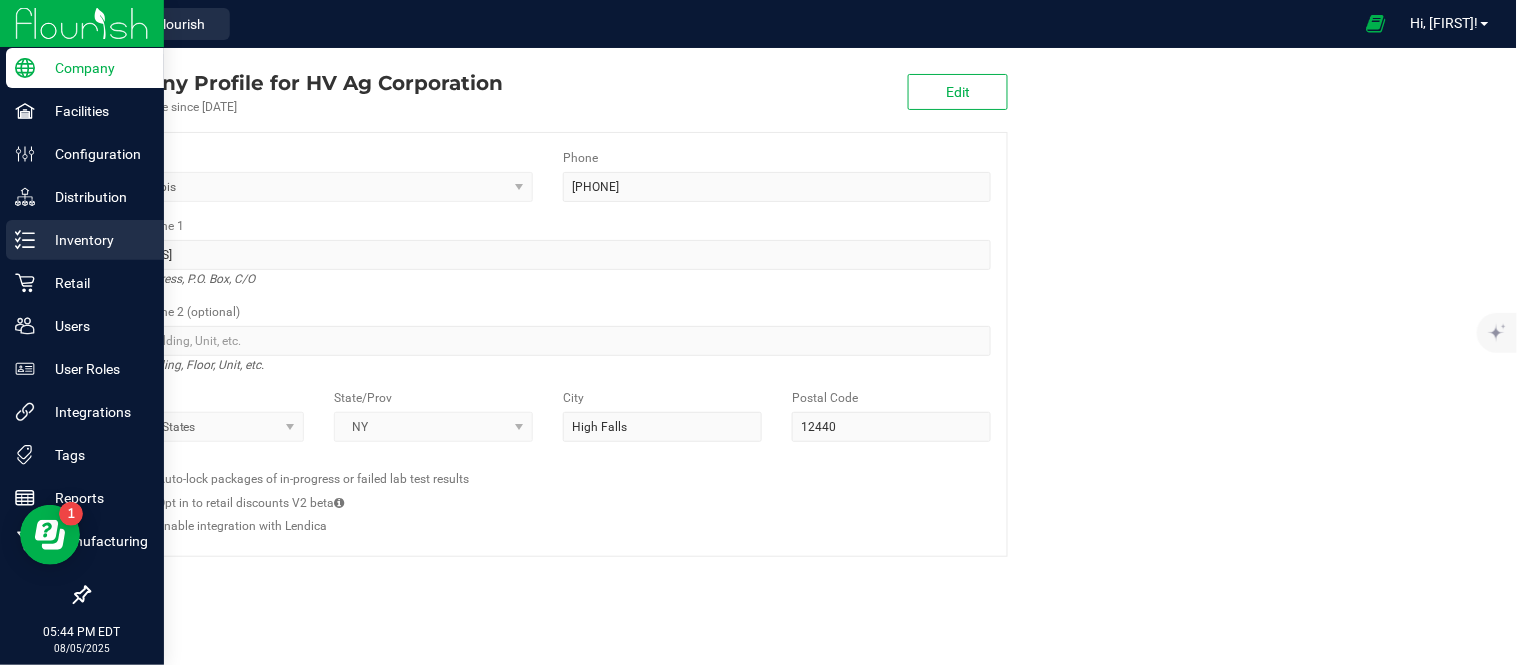click on "Inventory" at bounding box center (95, 240) 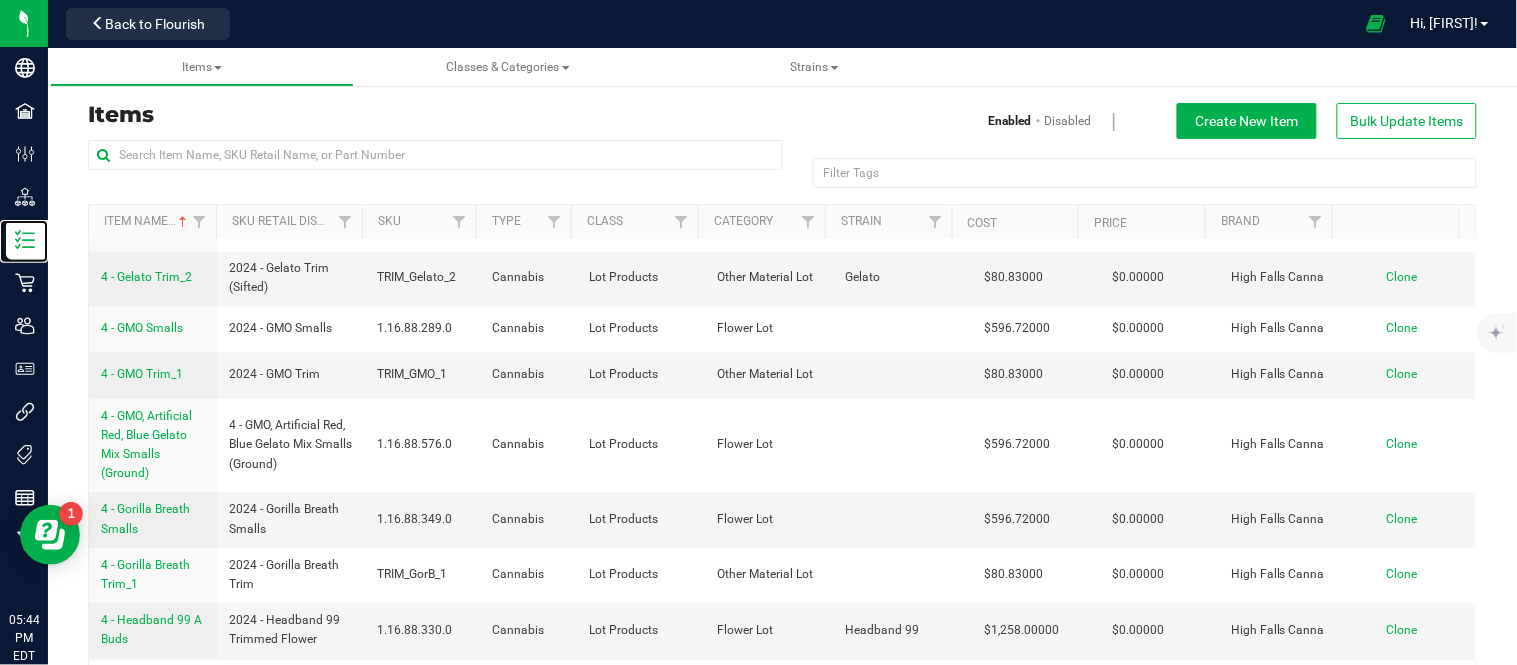 scroll, scrollTop: 5238, scrollLeft: 0, axis: vertical 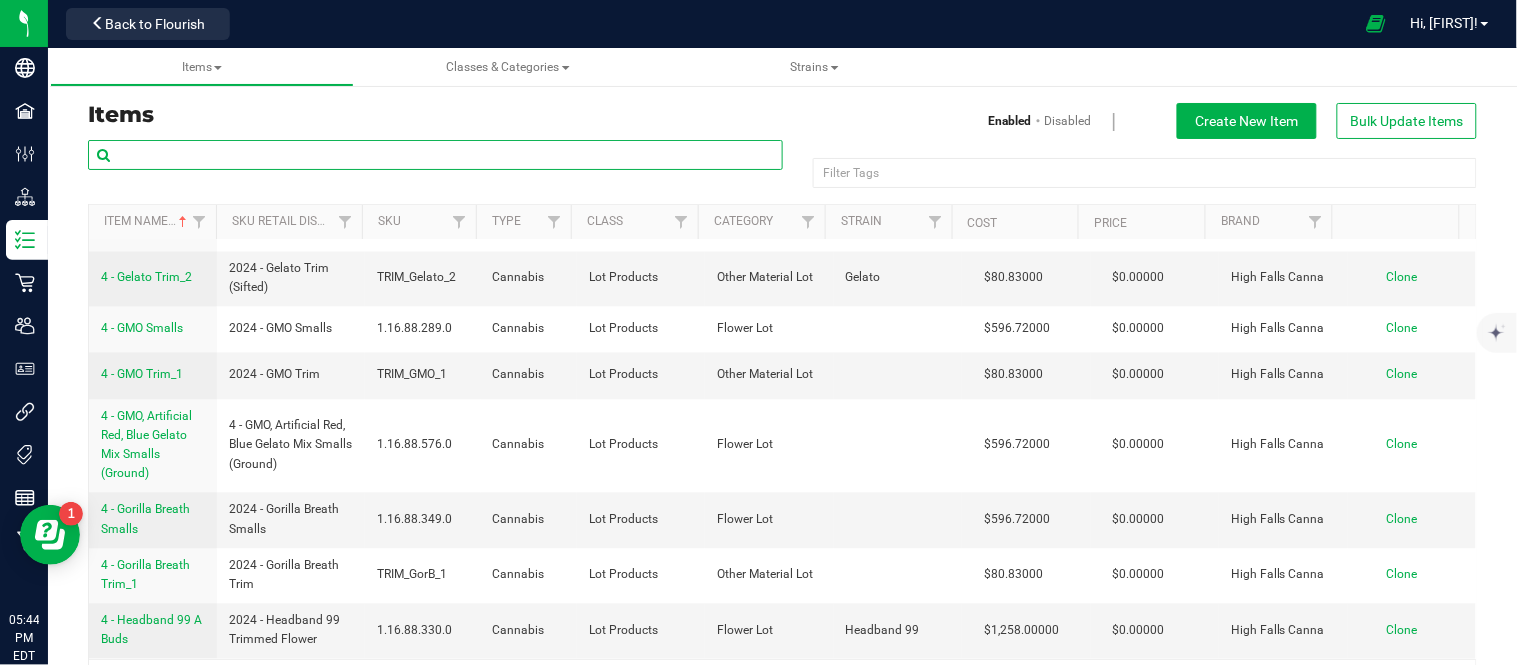 click at bounding box center [435, 155] 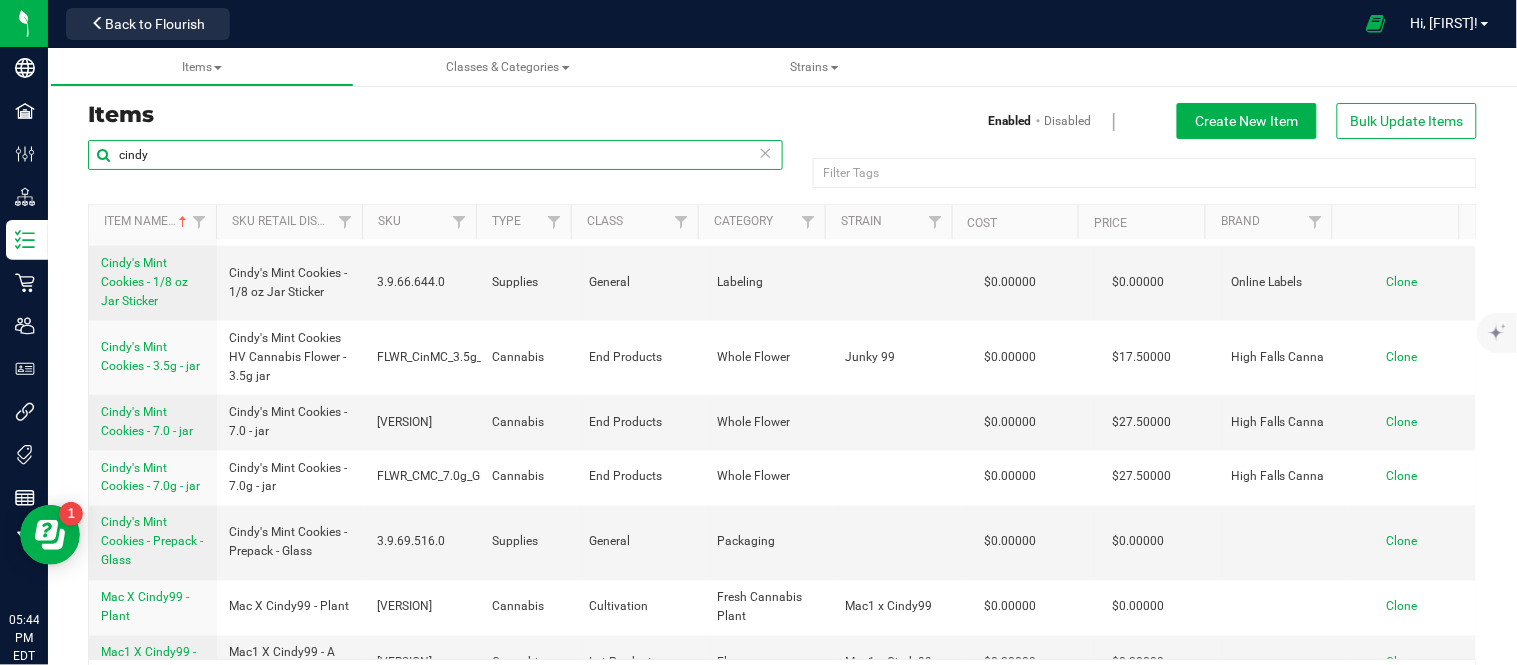 scroll, scrollTop: 777, scrollLeft: 0, axis: vertical 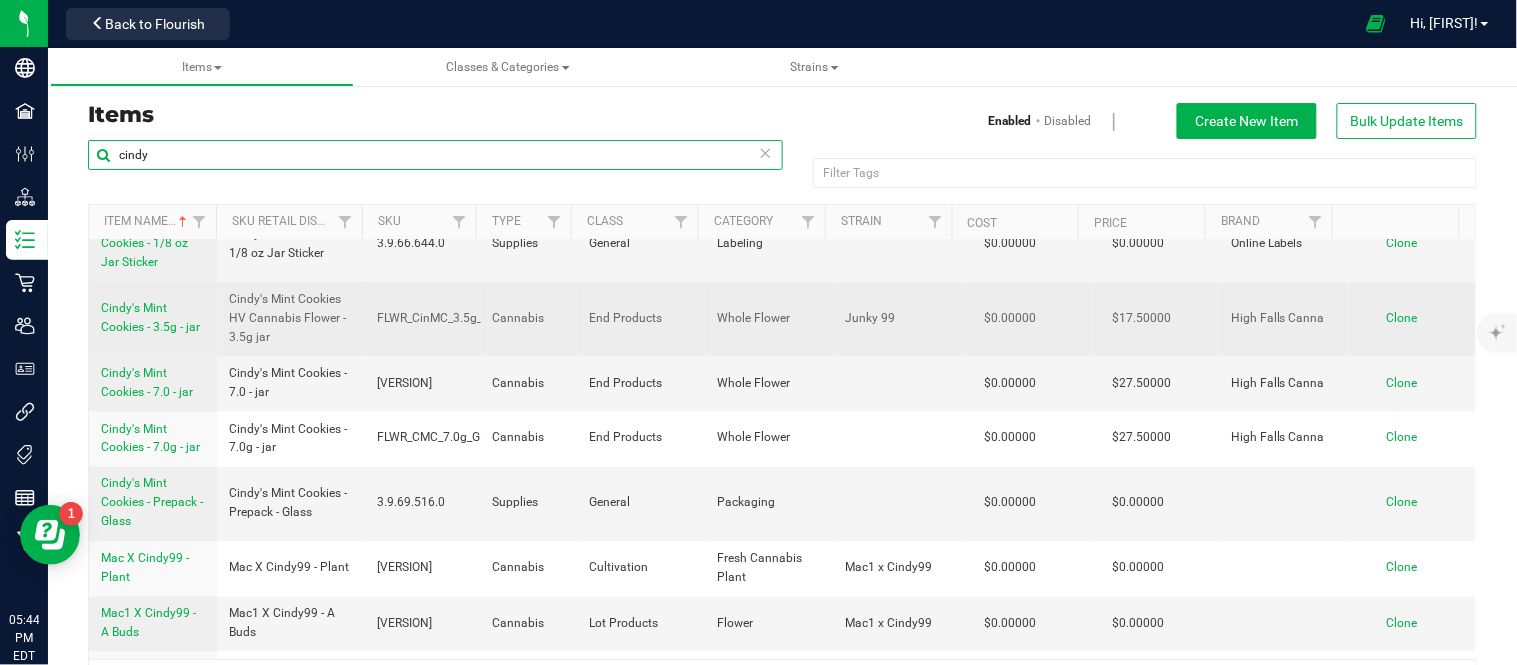 type on "cindy" 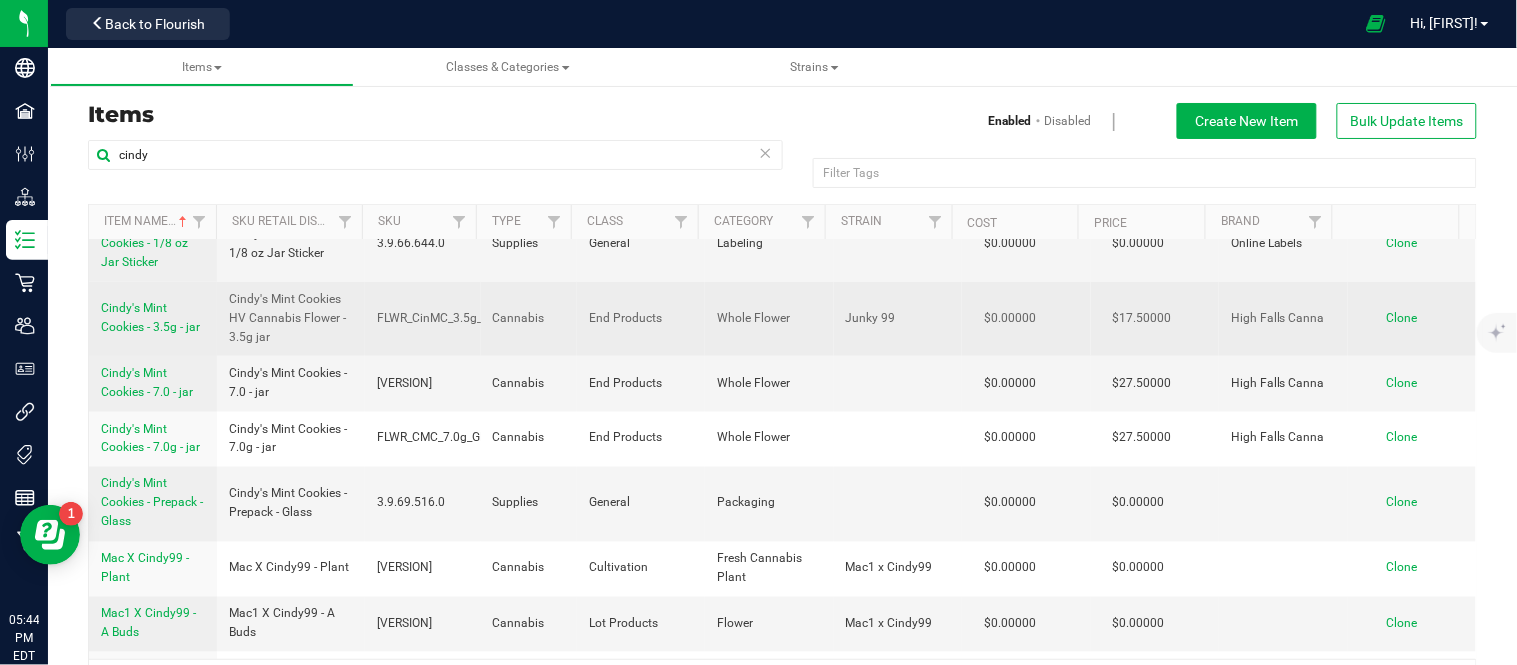 click on "Cindy's Mint Cookies - 3.5g - jar" at bounding box center [150, 317] 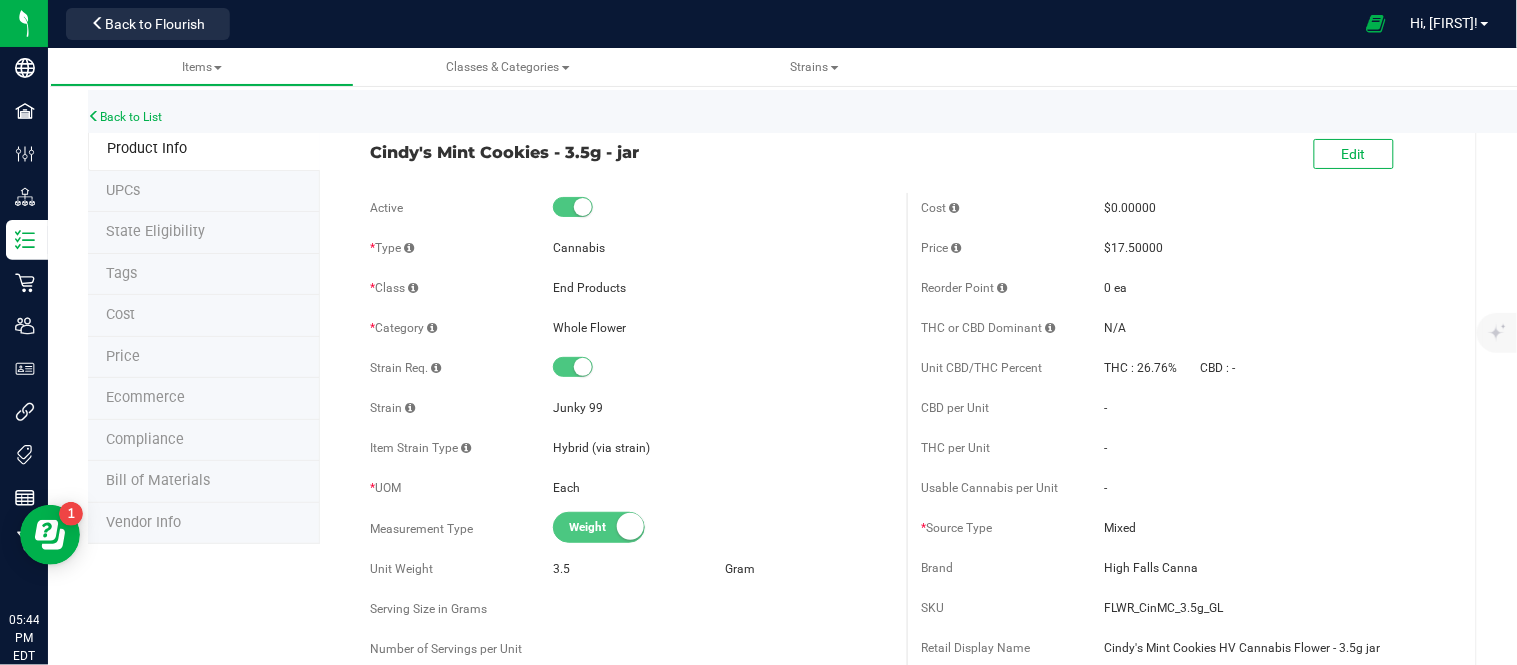 click on "Cost" at bounding box center [204, 316] 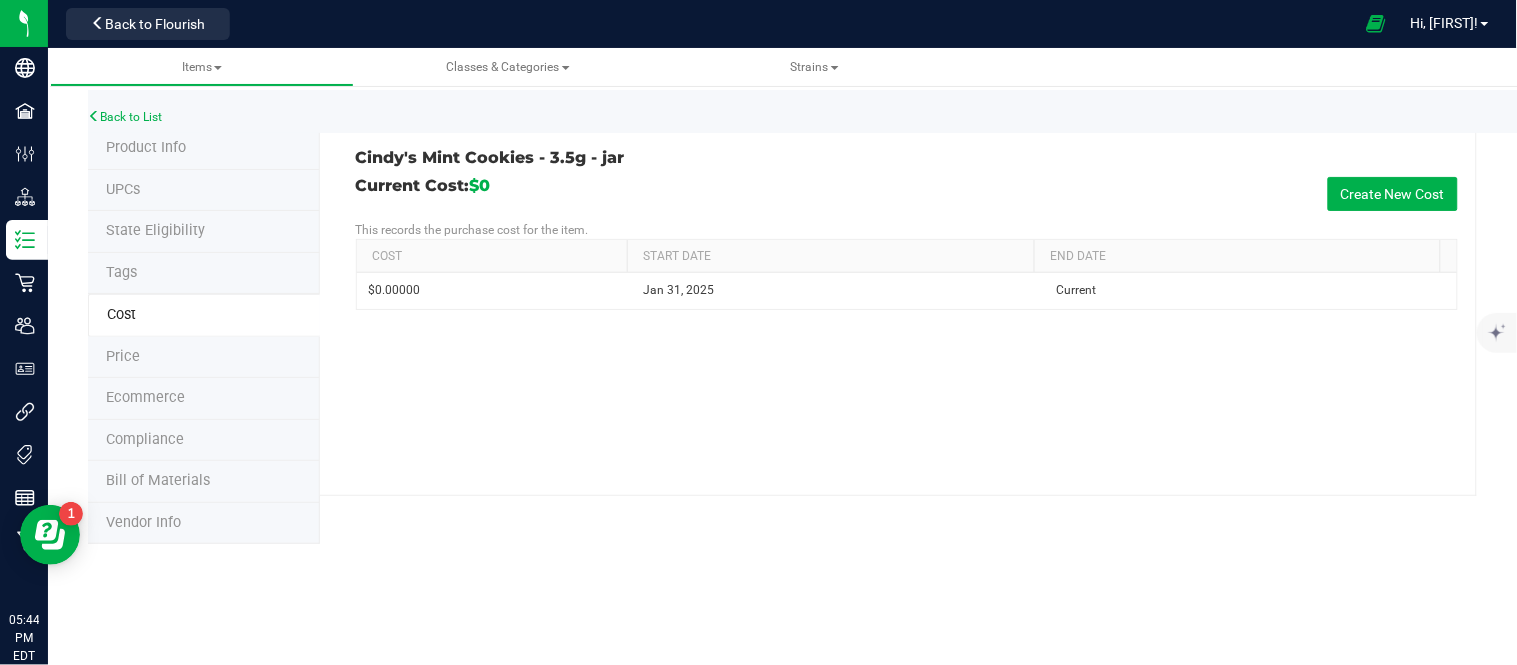 click on "Price" at bounding box center [204, 358] 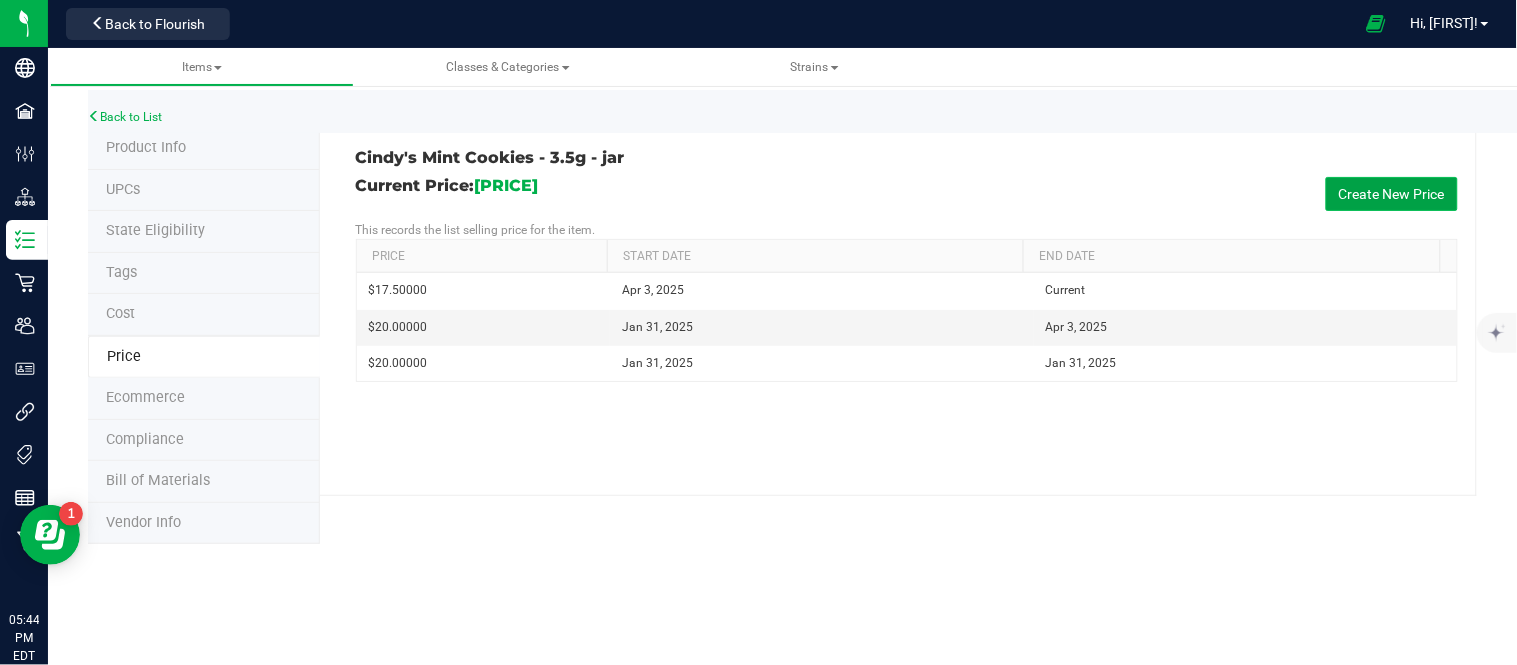 click on "Create New Price" at bounding box center [1392, 194] 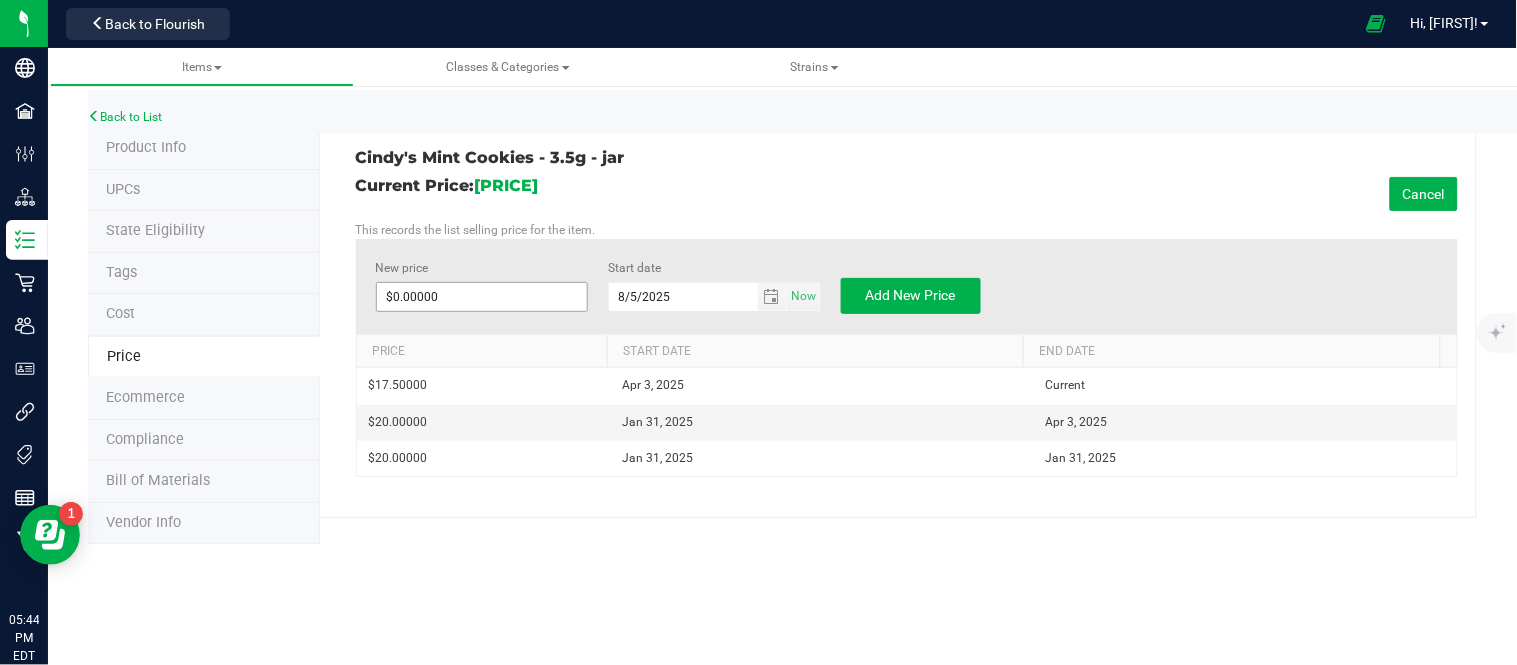 type 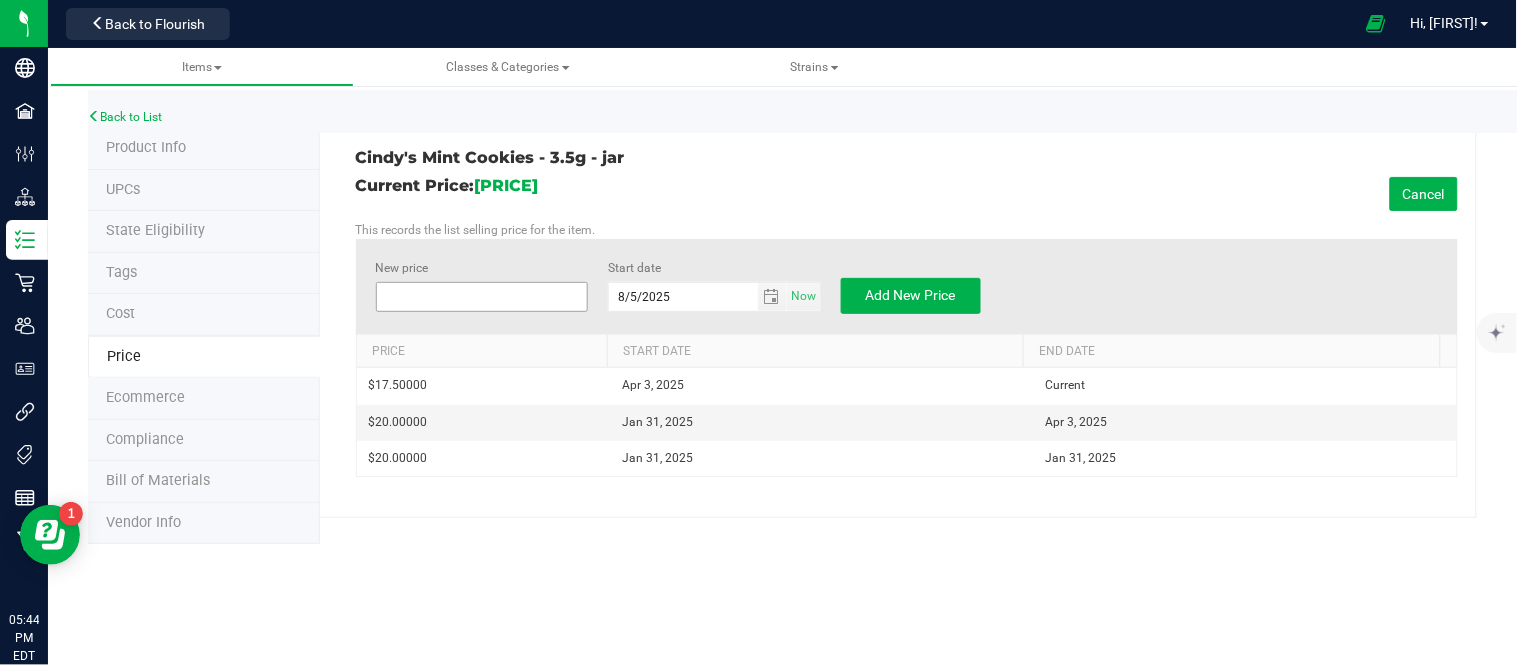 click at bounding box center [482, 297] 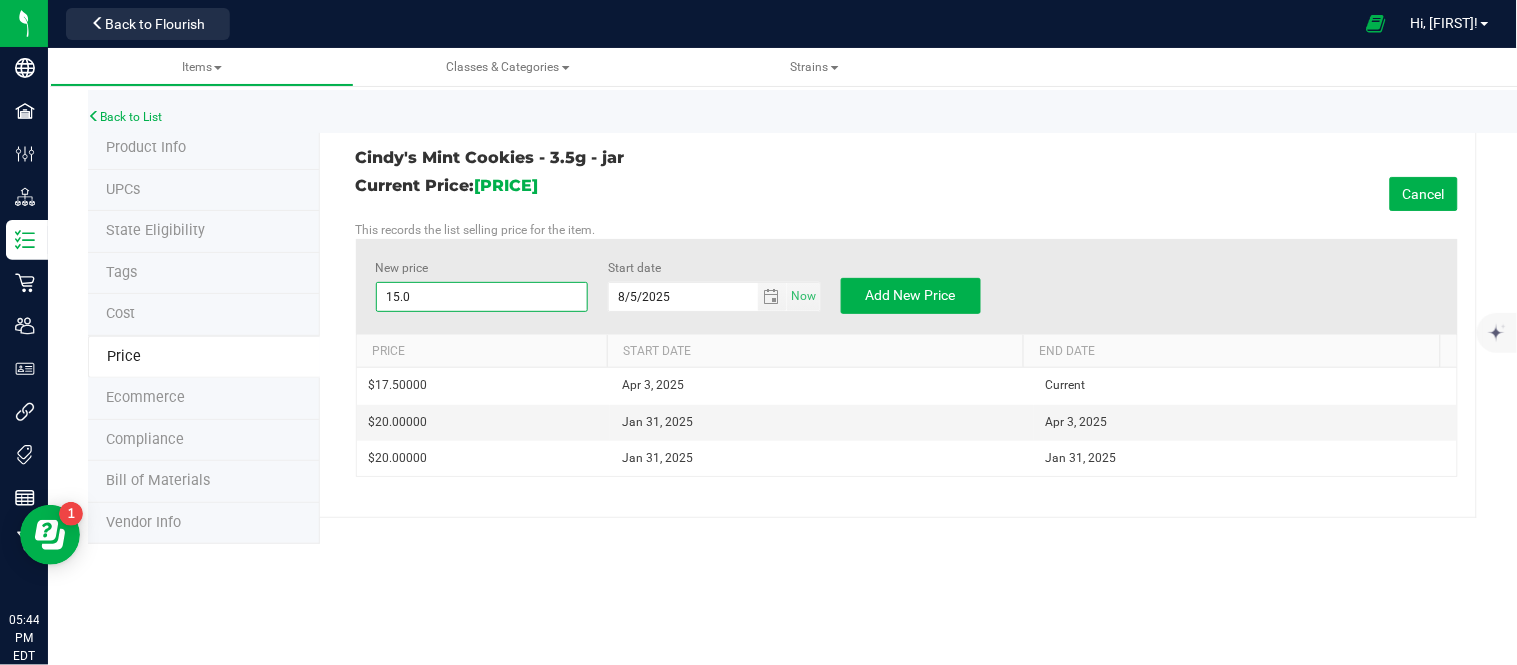 type on "15.00" 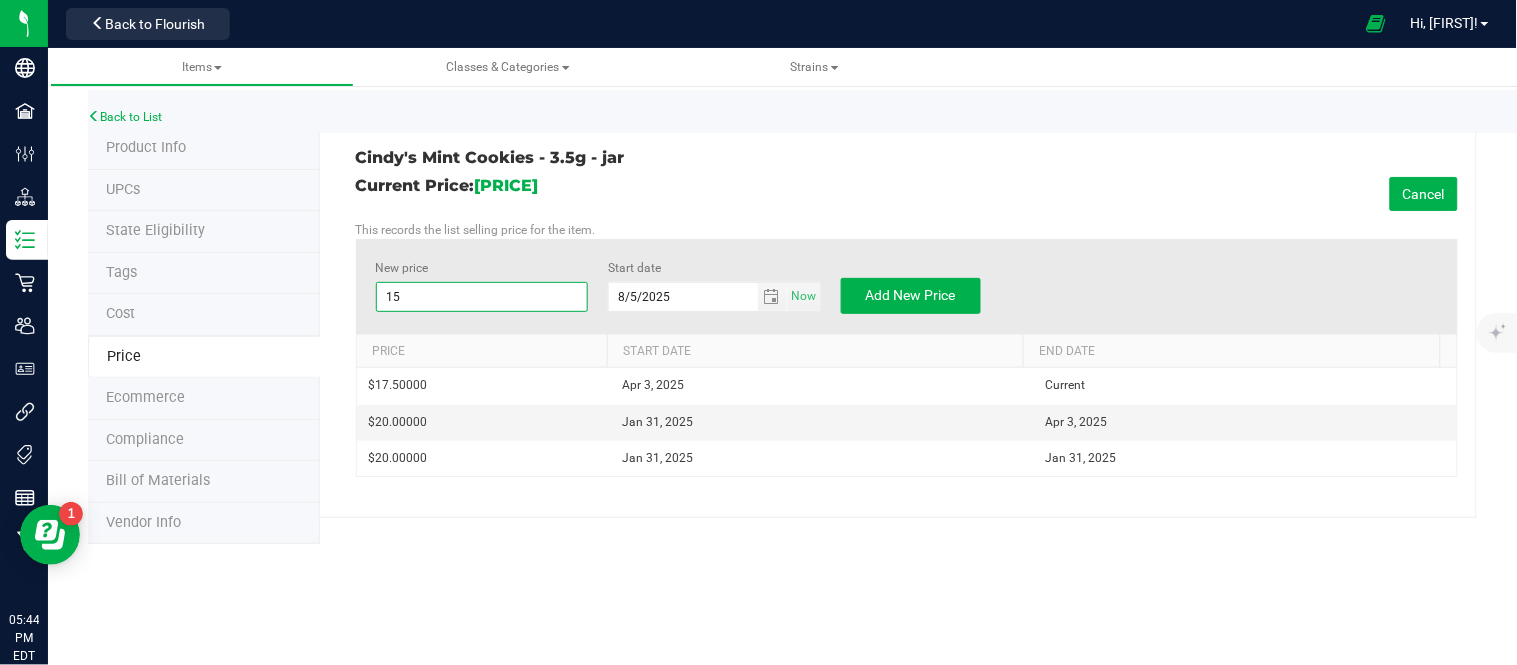 click on "[PRICE] [DATE] [DATE] [PRICE] [DATE] [DATE] [PRICE] [DATE] [DATE]" at bounding box center [907, 405] 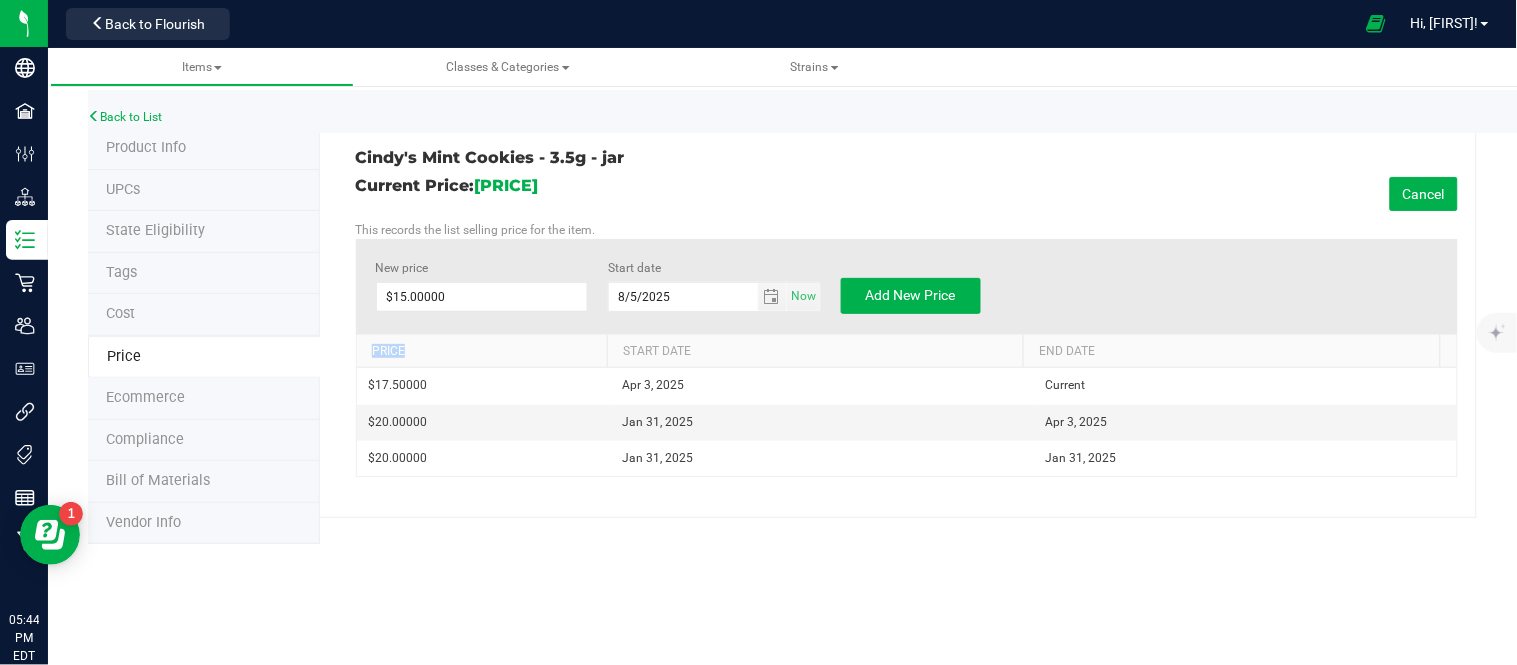 click on "[PRICE] [DATE] [DATE] [PRICE] [DATE] [DATE] [PRICE] [DATE] [DATE]" at bounding box center (907, 405) 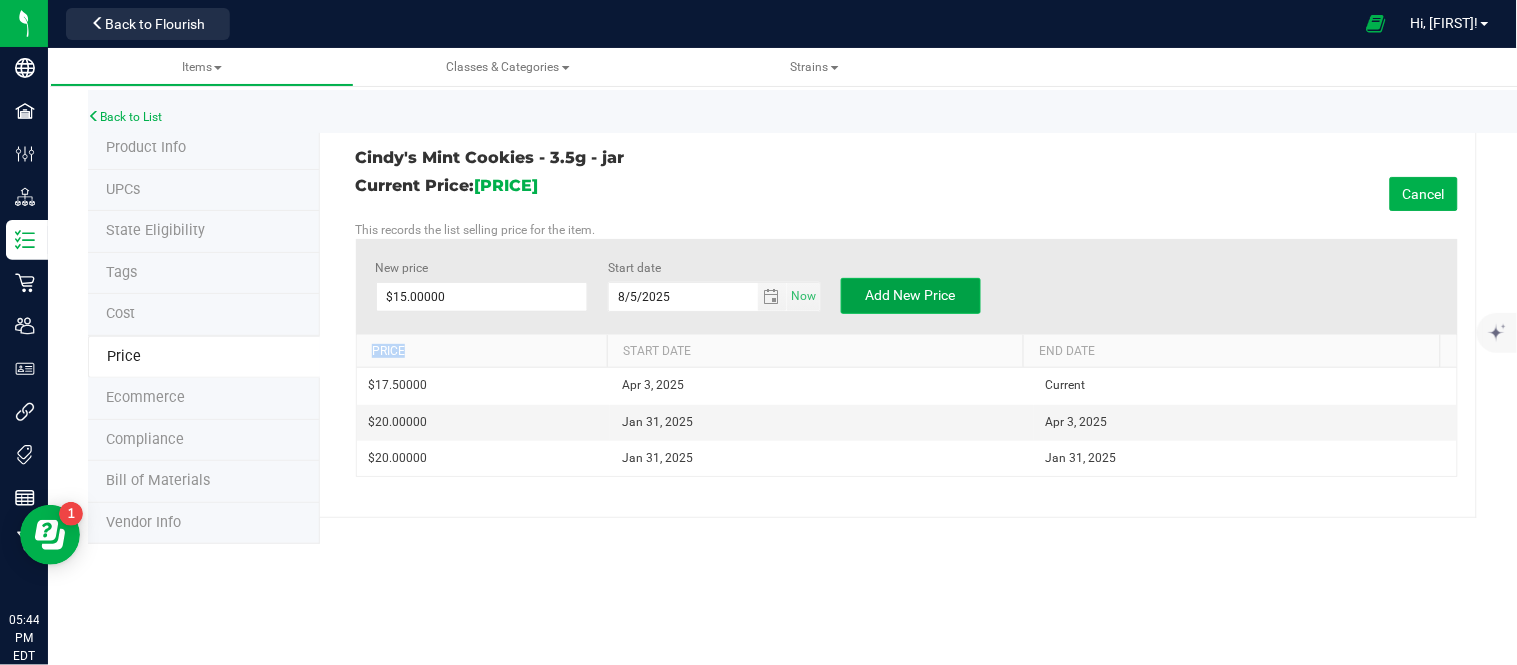 click on "Add New Price" at bounding box center (911, 295) 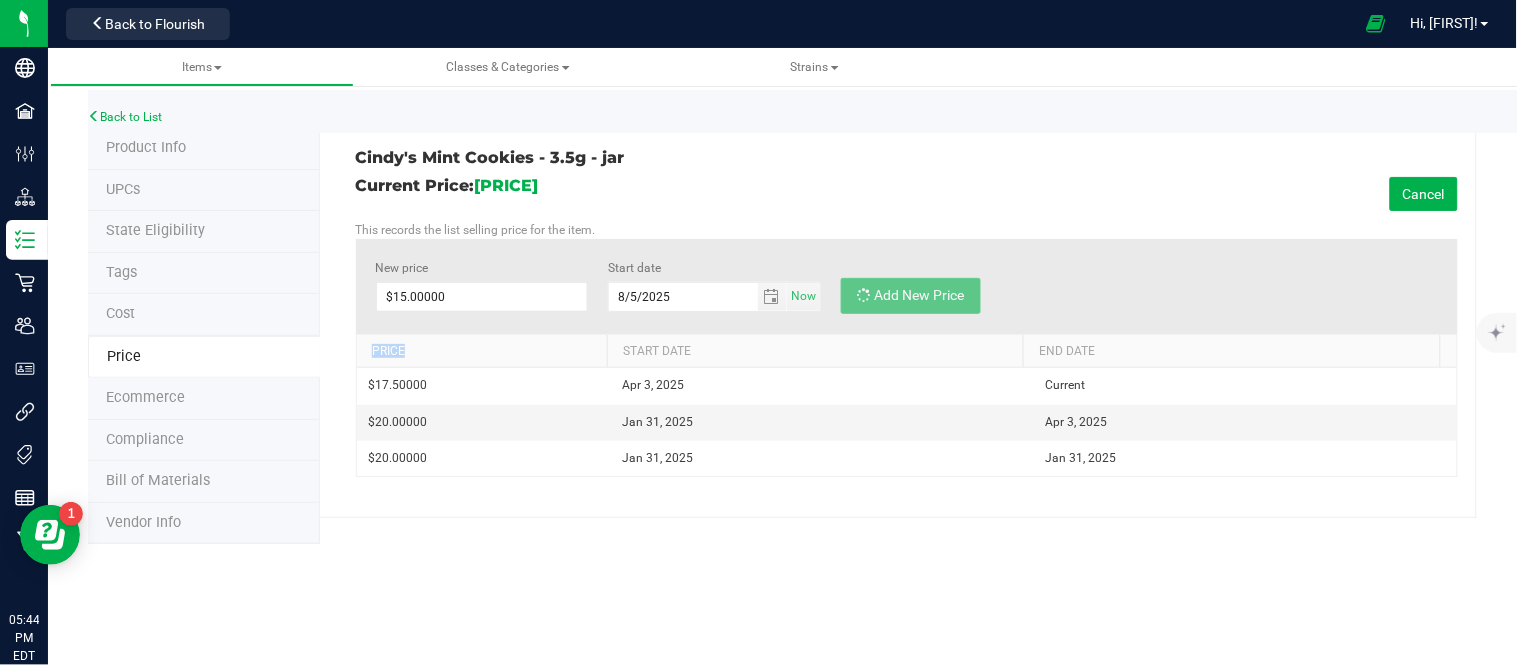 type on "$0.00000" 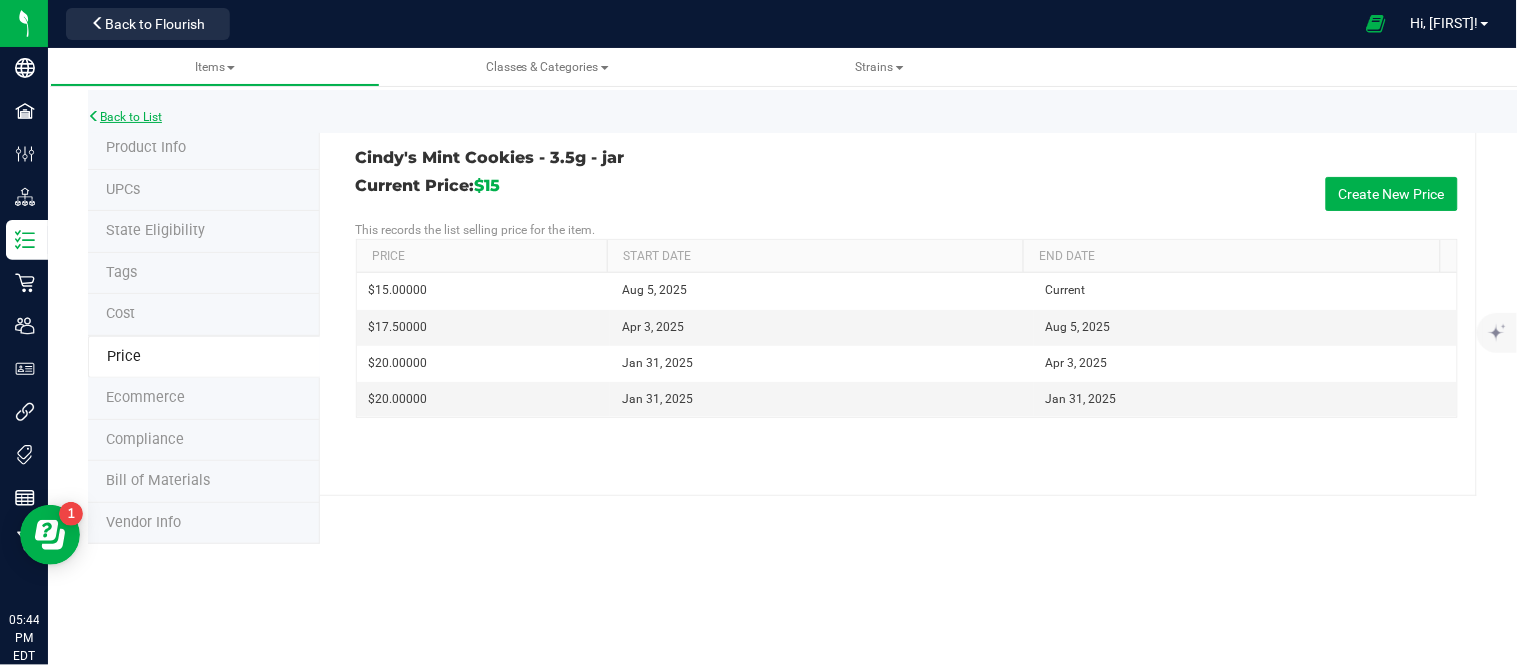 click on "Back to List" at bounding box center [125, 117] 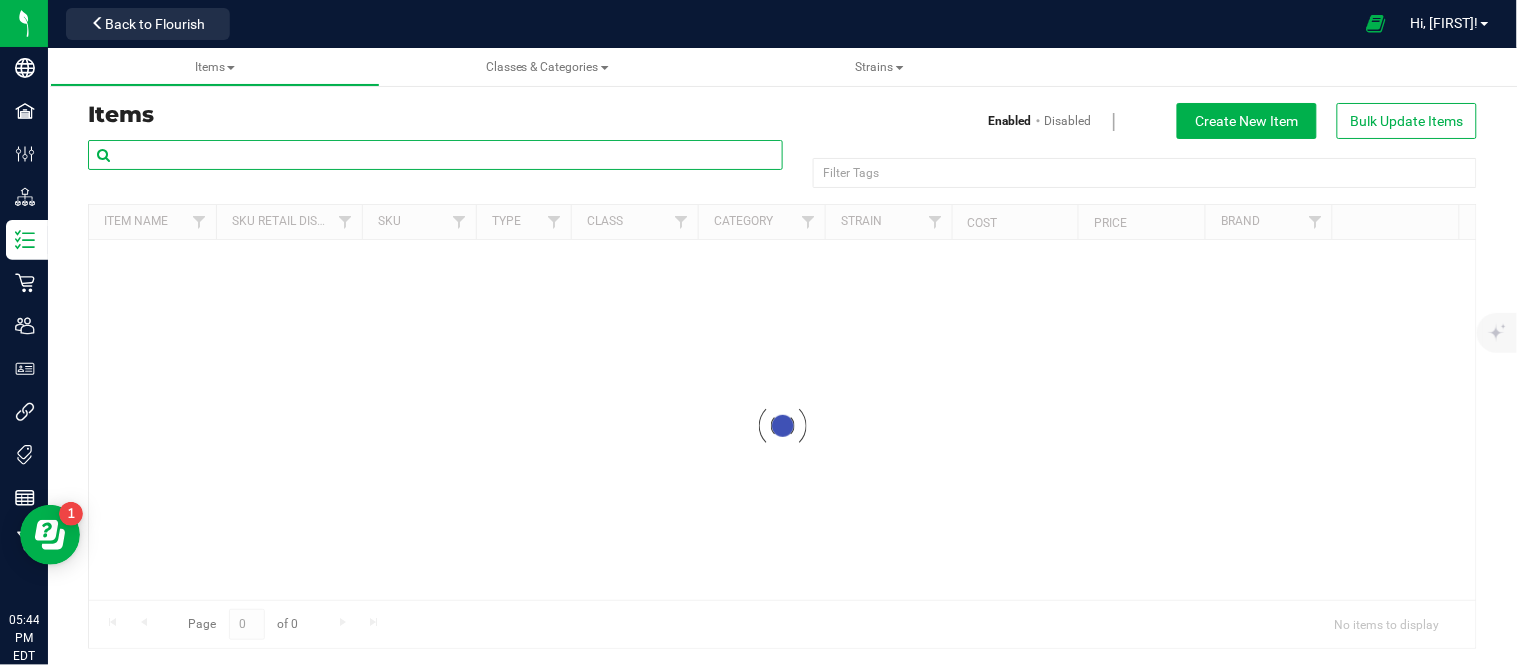 click at bounding box center [435, 155] 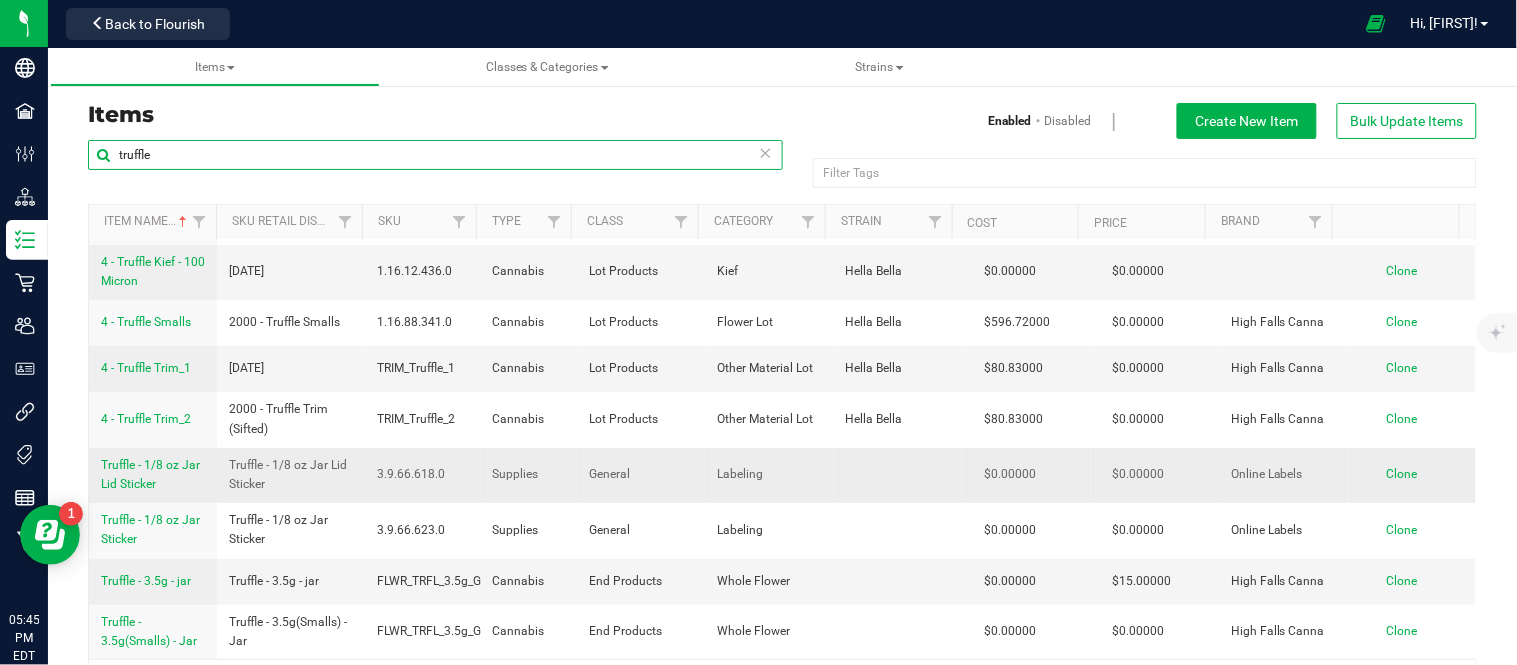 scroll, scrollTop: 182, scrollLeft: 0, axis: vertical 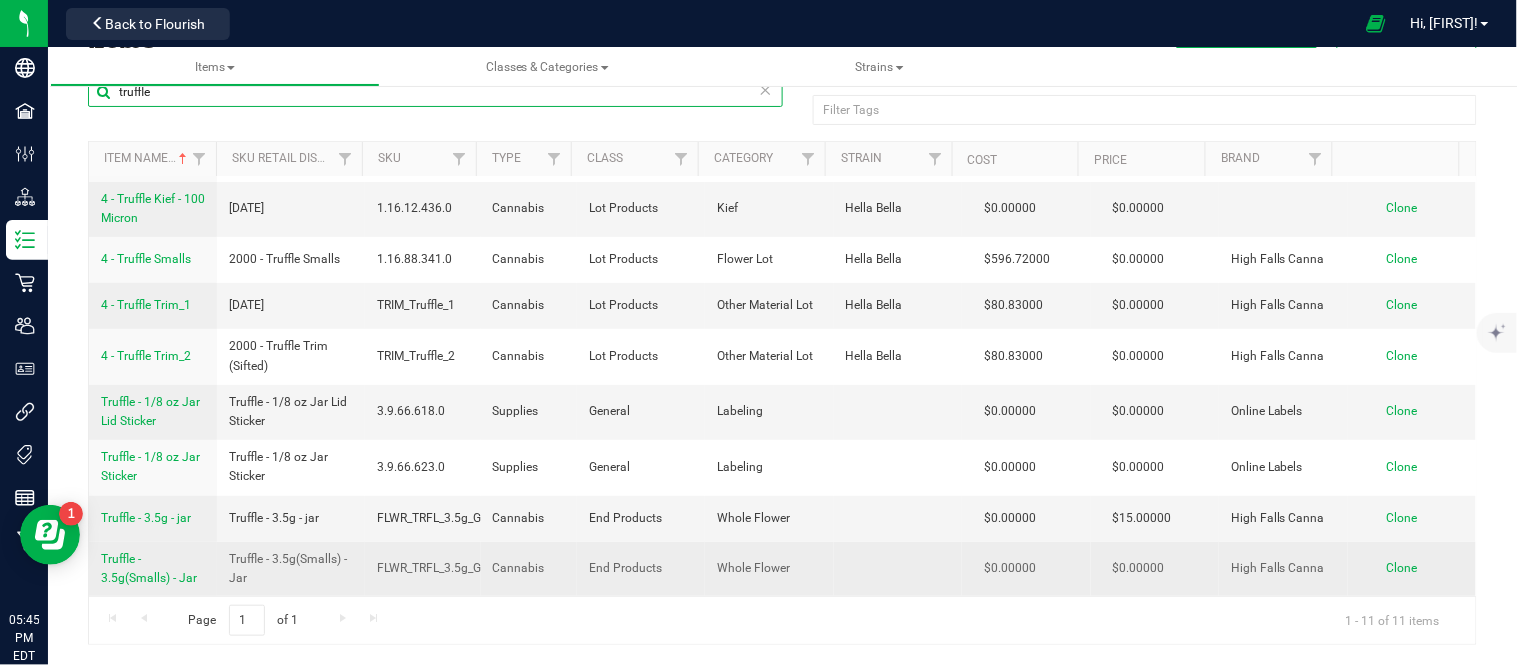 type on "truffle" 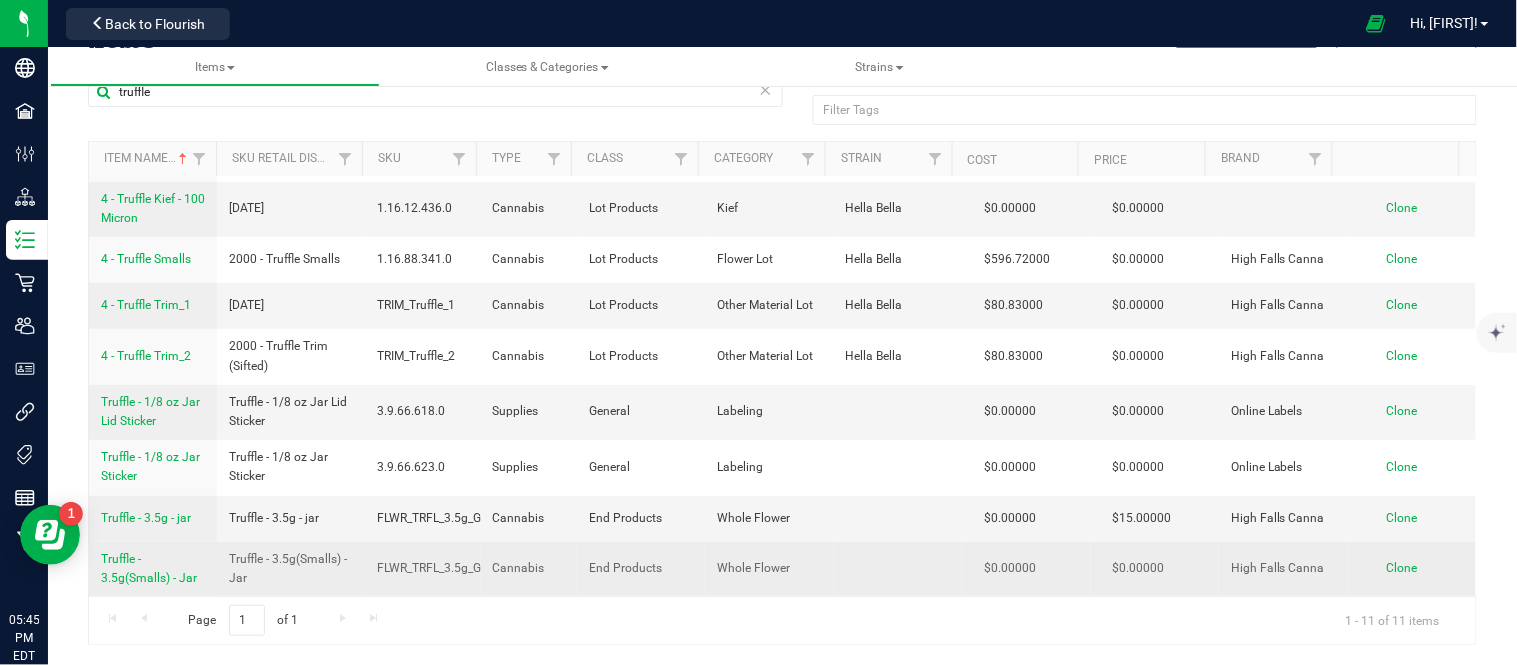 click on "Truffle - 3.5g(Smalls) - Jar" at bounding box center (149, 568) 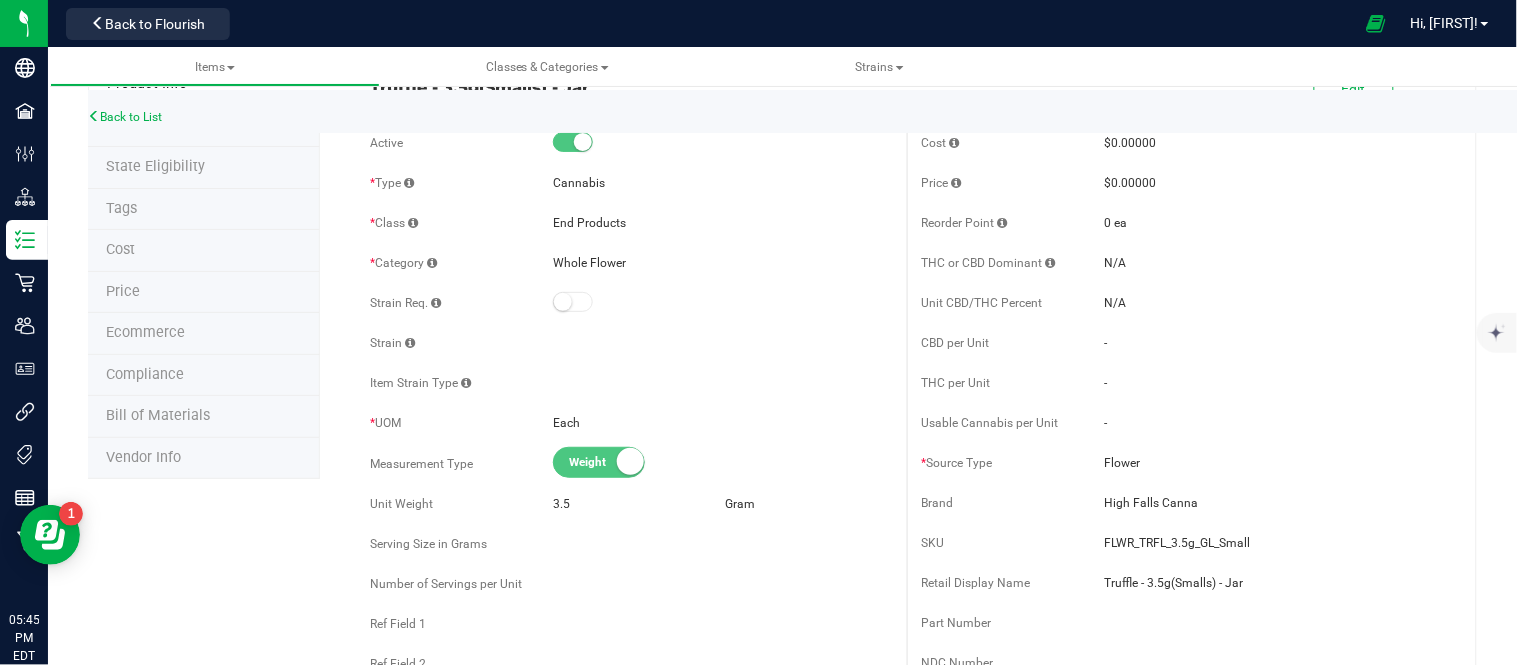 click on "Price" at bounding box center [204, 293] 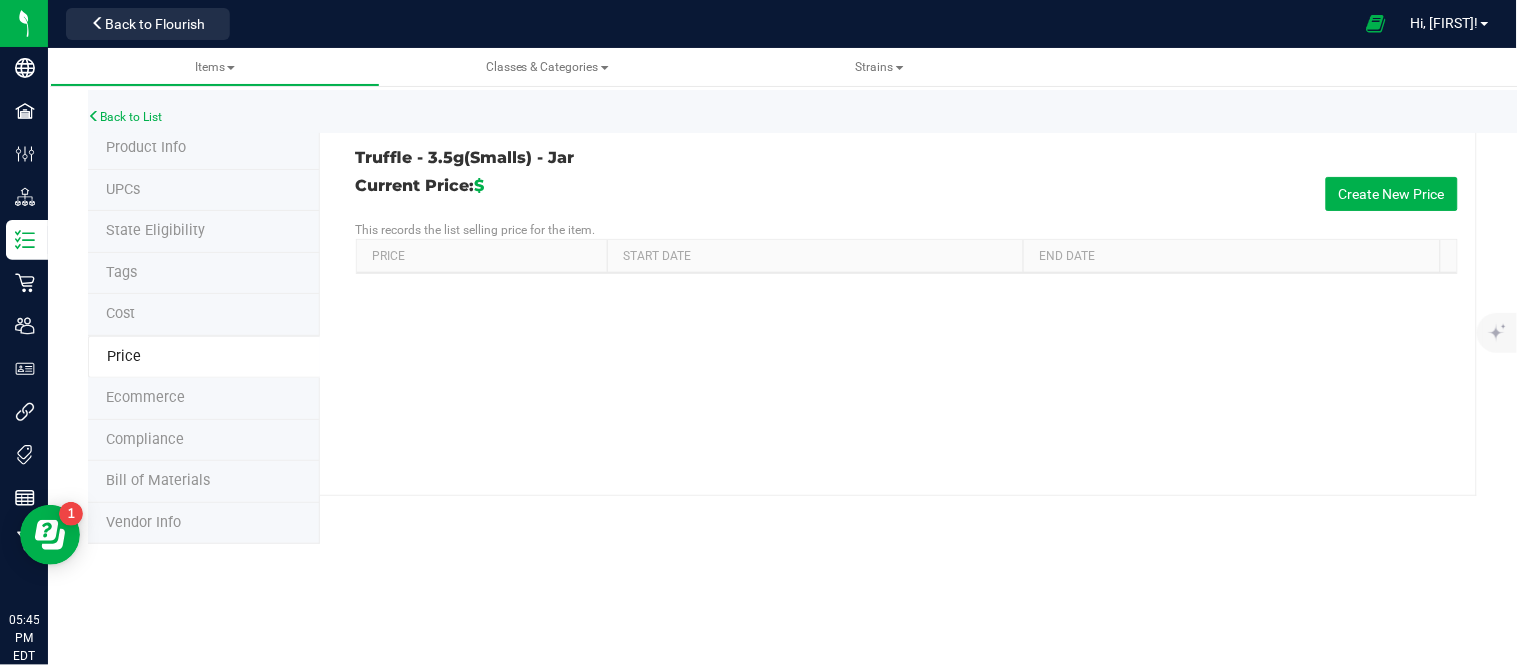 scroll, scrollTop: 0, scrollLeft: 0, axis: both 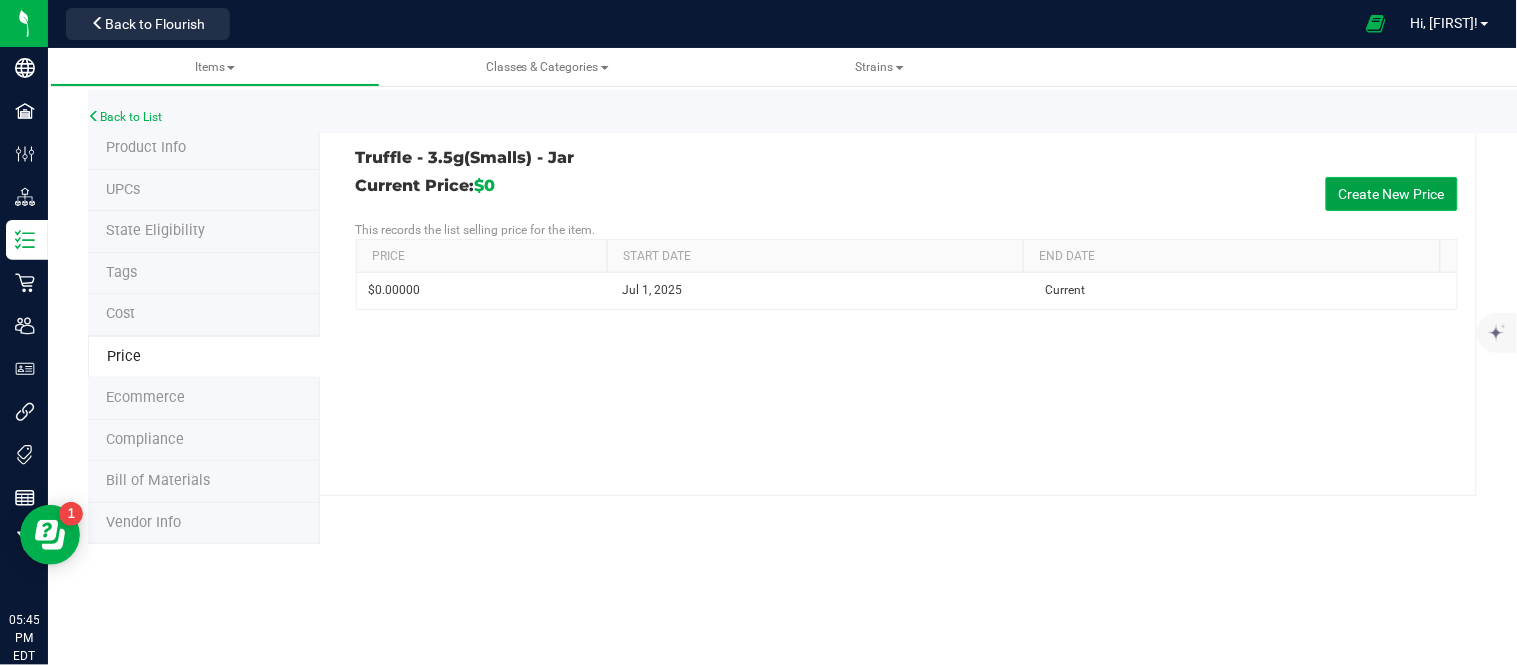 click on "Create New Price" at bounding box center (1392, 194) 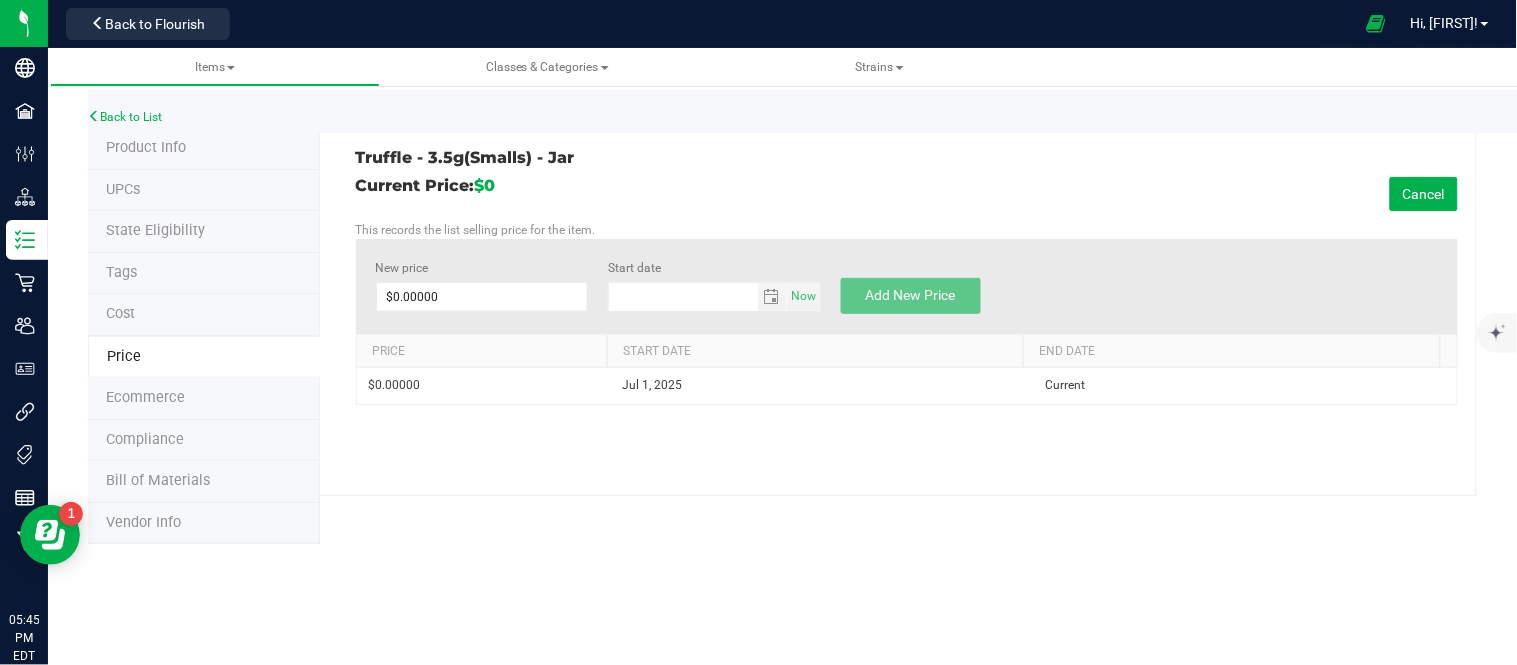 type on "8/5/2025" 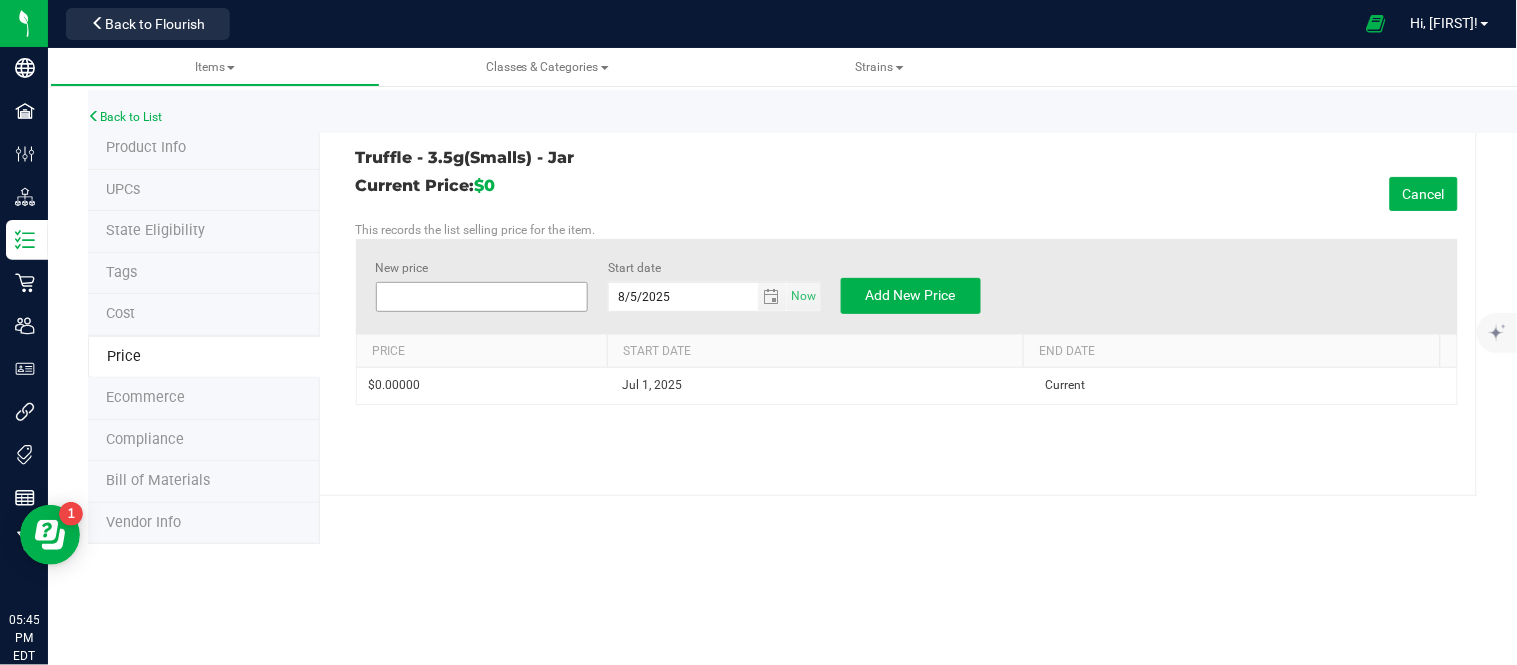click at bounding box center [482, 297] 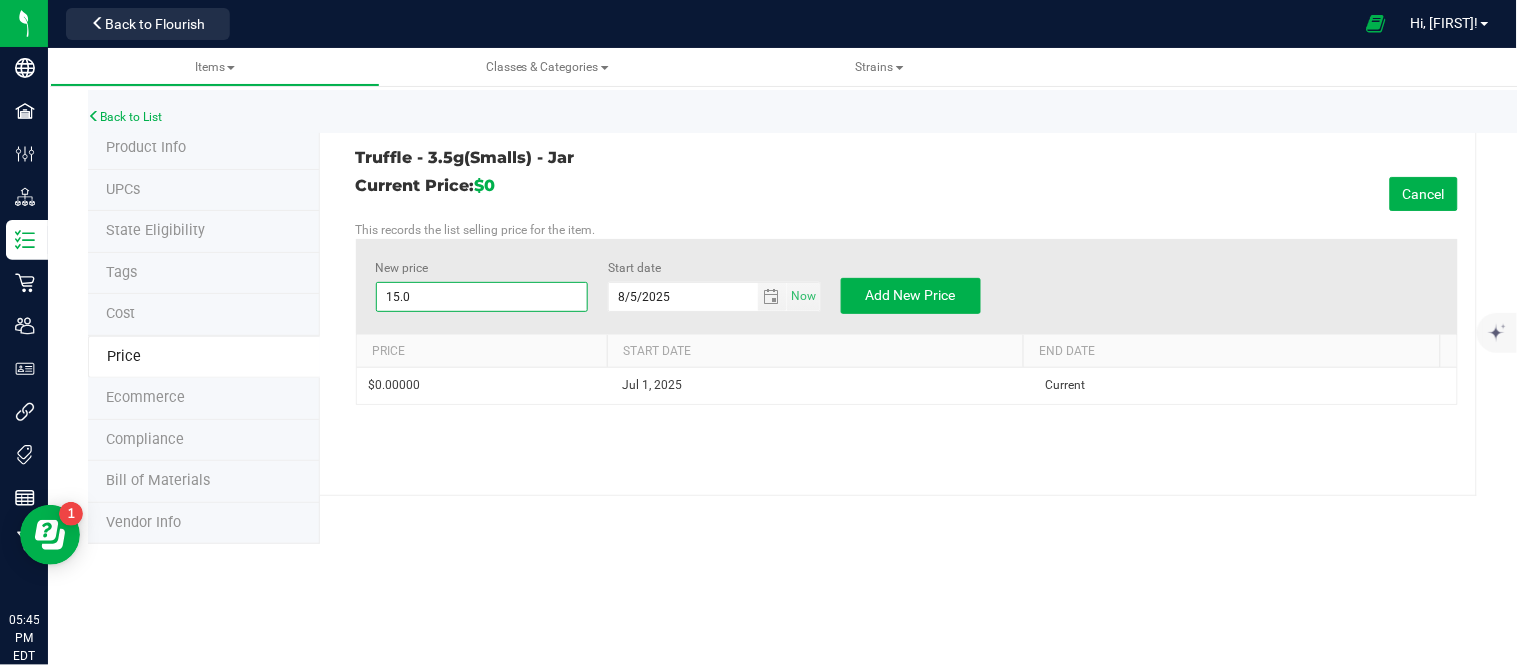 type on "15.00" 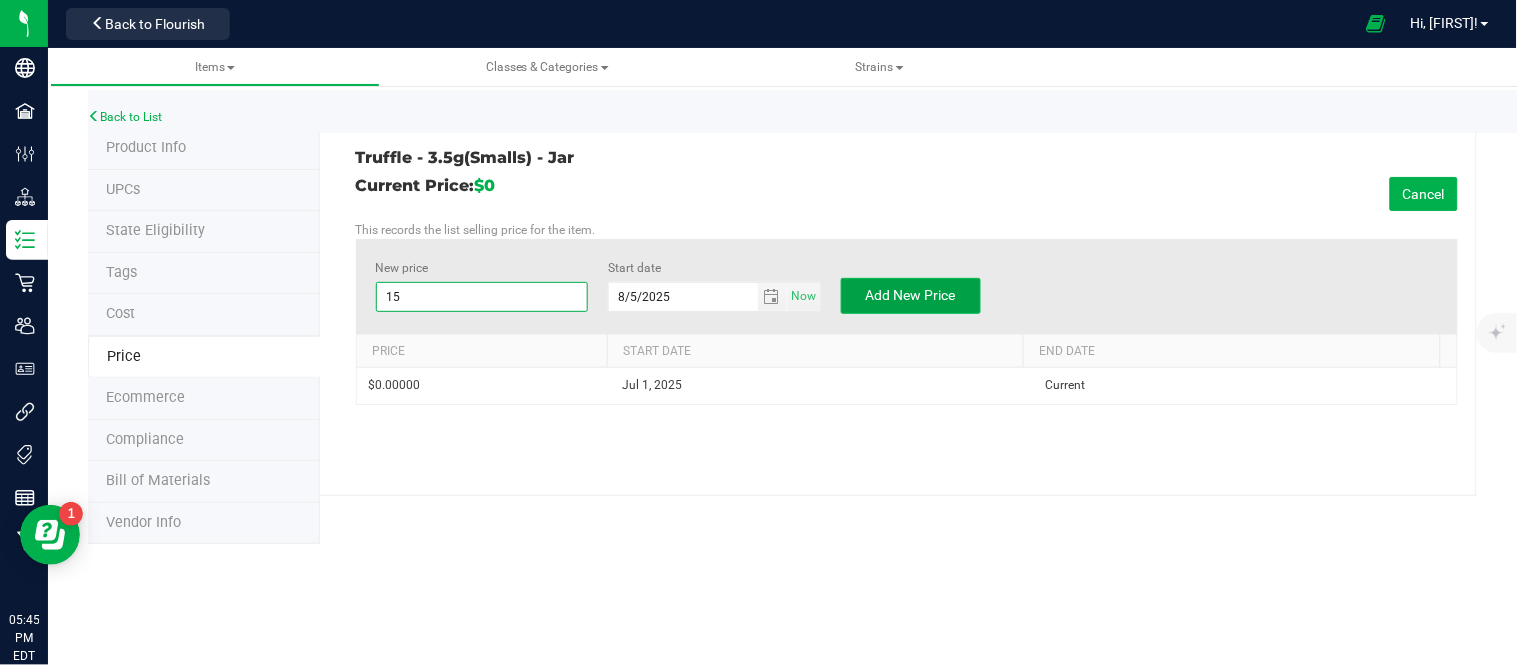 click on "Add New Price" at bounding box center [911, 296] 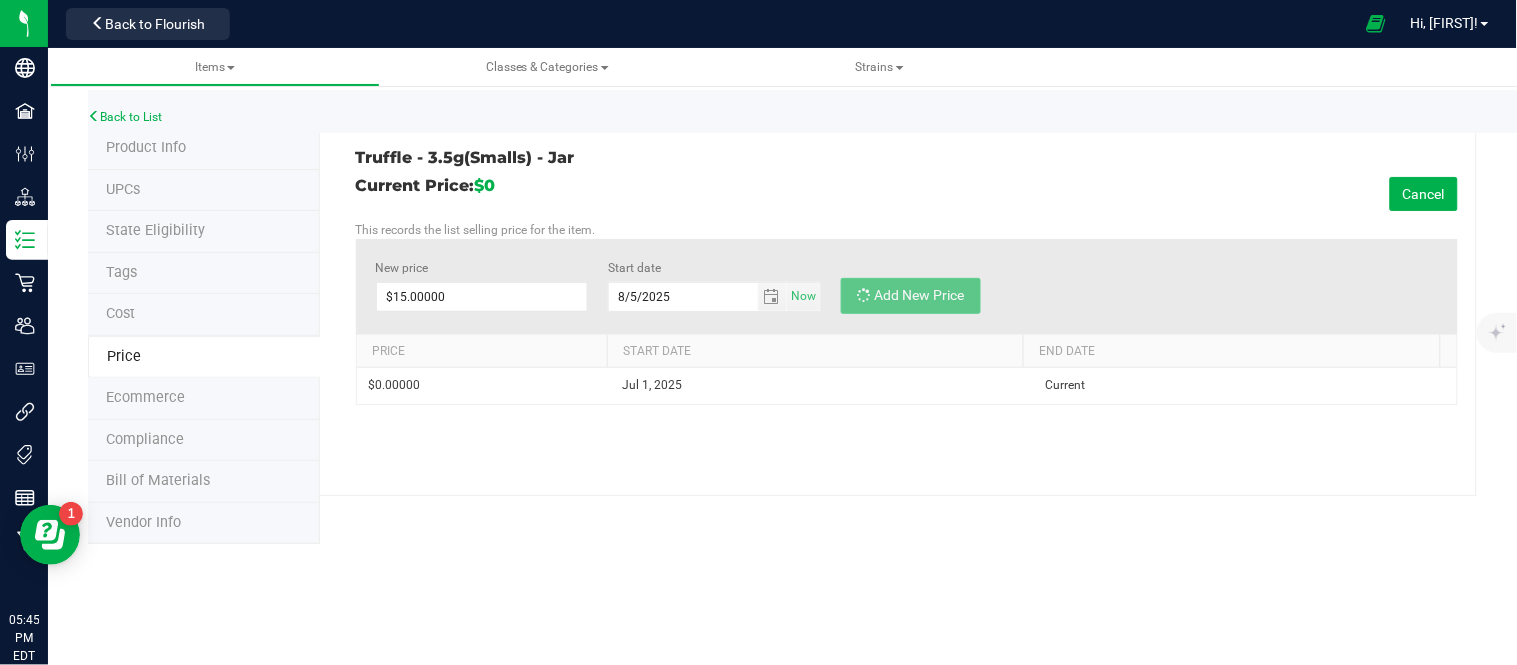type on "$0.00000" 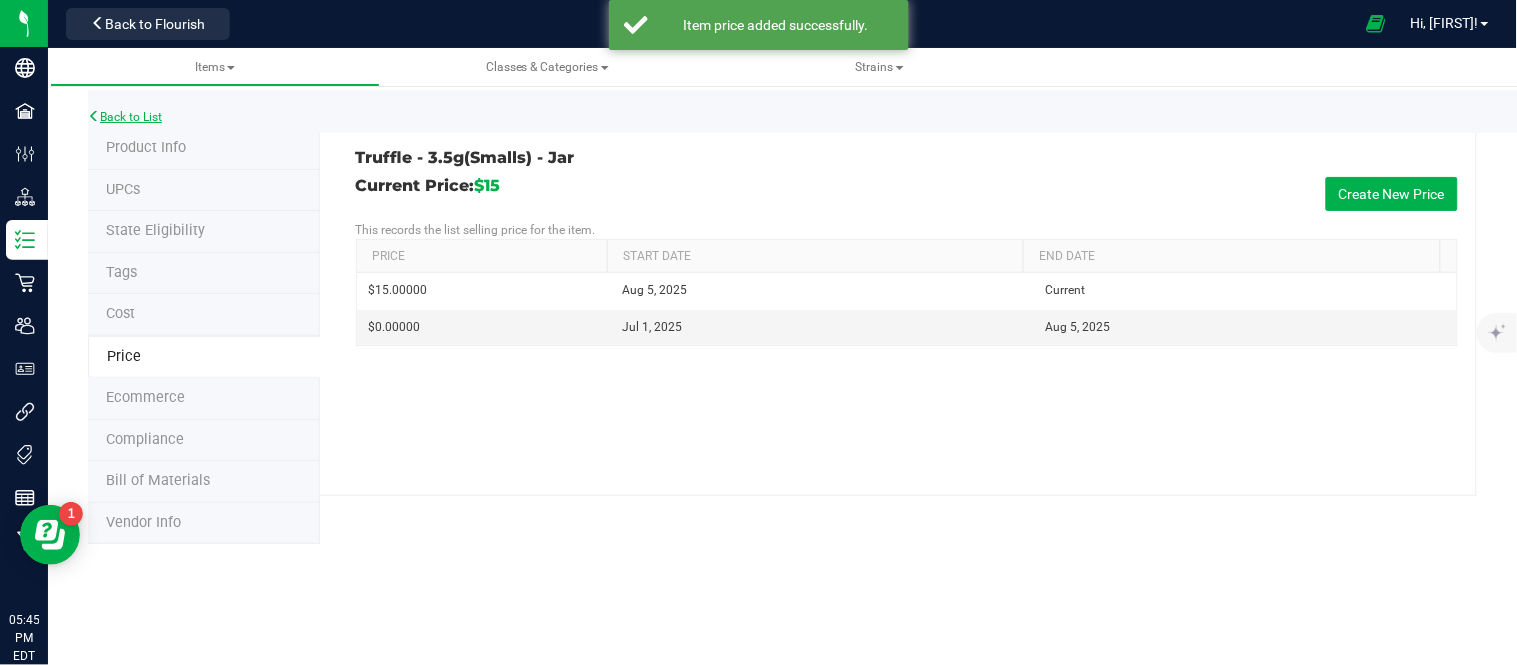 click on "Back to List" at bounding box center (125, 117) 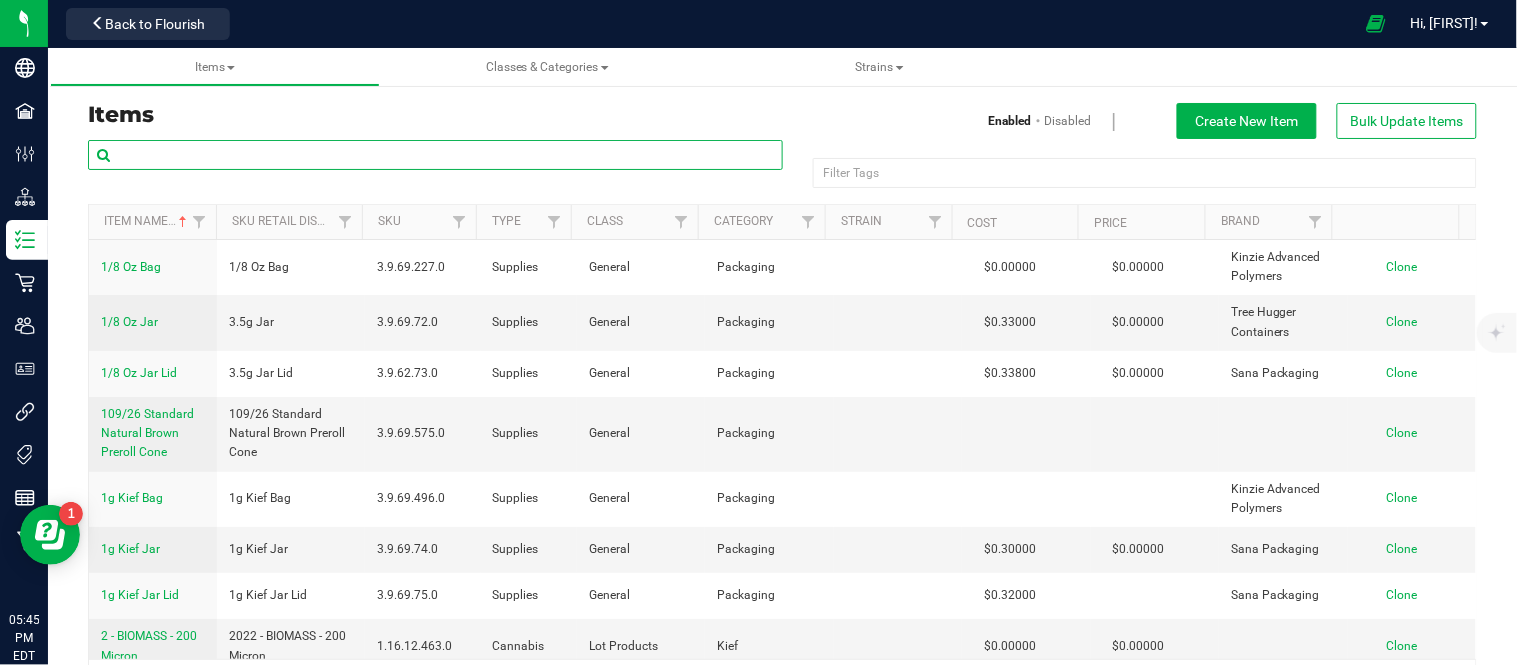 click at bounding box center [435, 155] 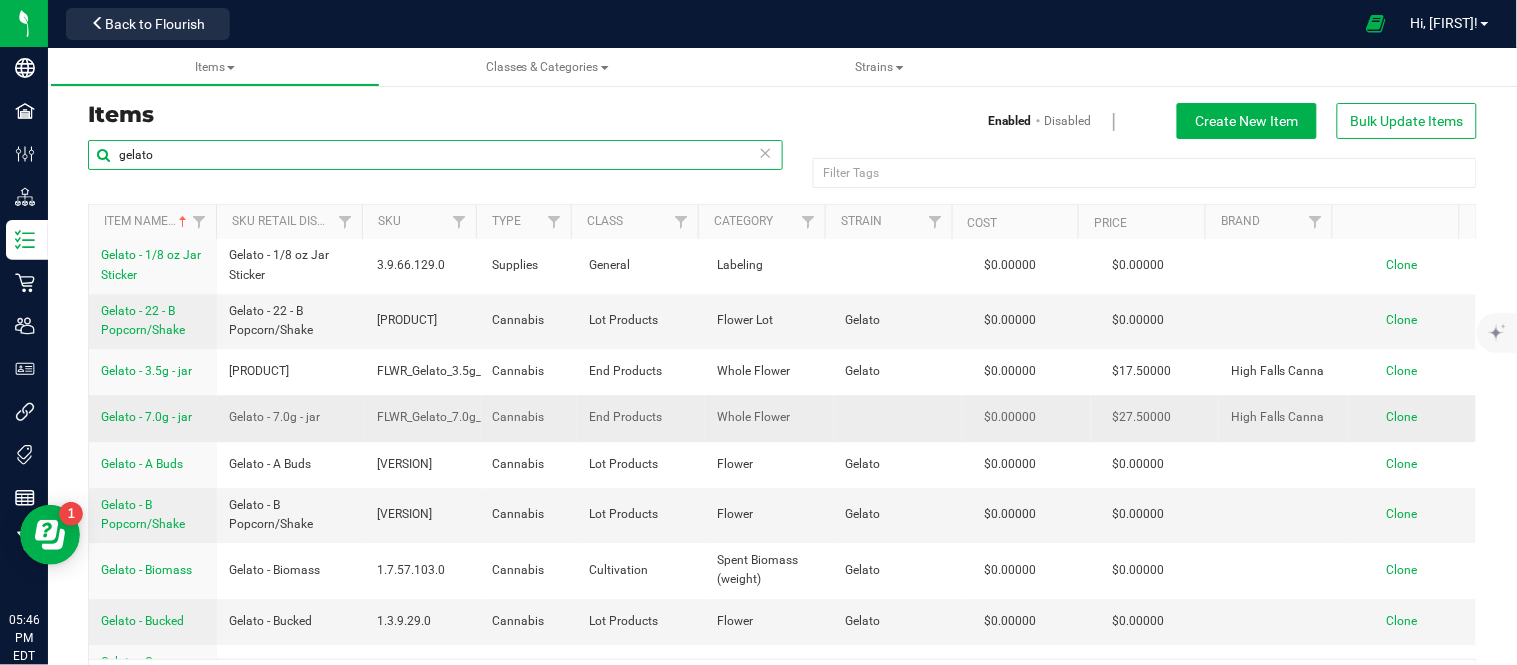 scroll, scrollTop: 1444, scrollLeft: 0, axis: vertical 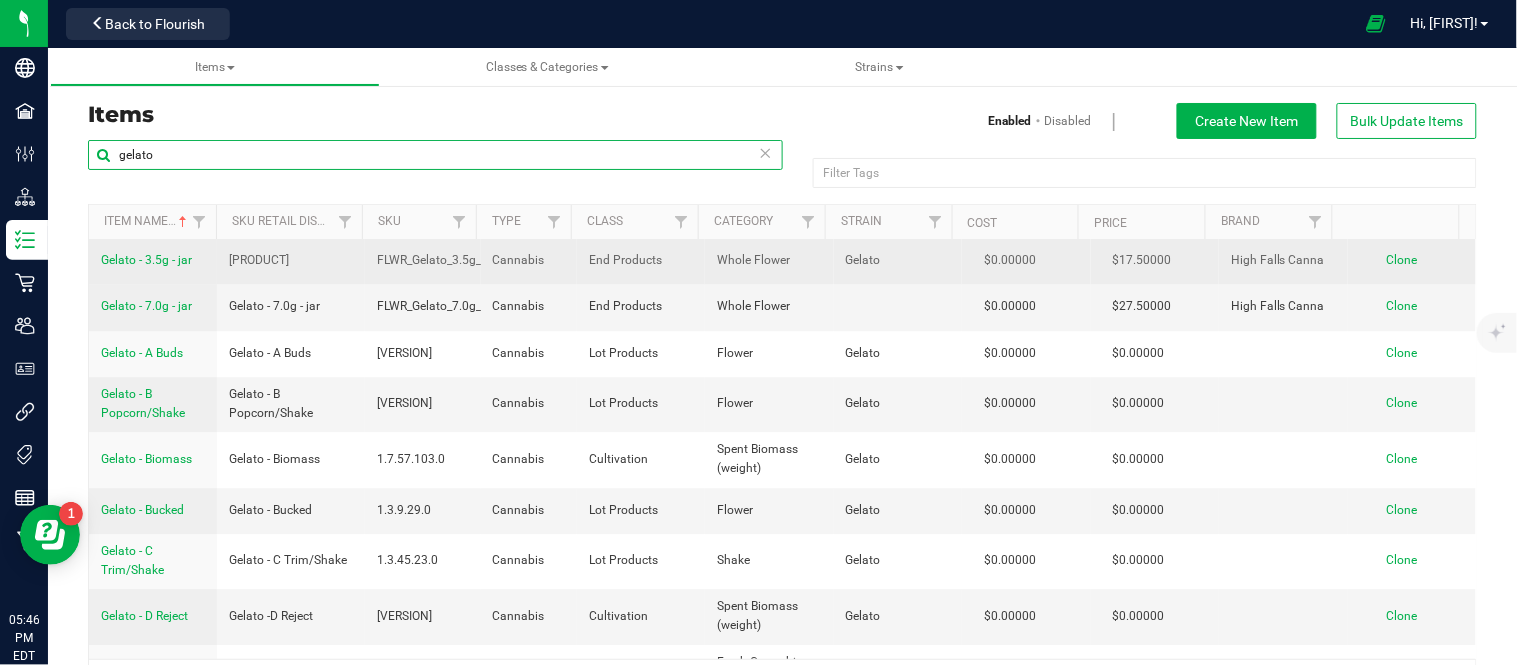 type on "gelato" 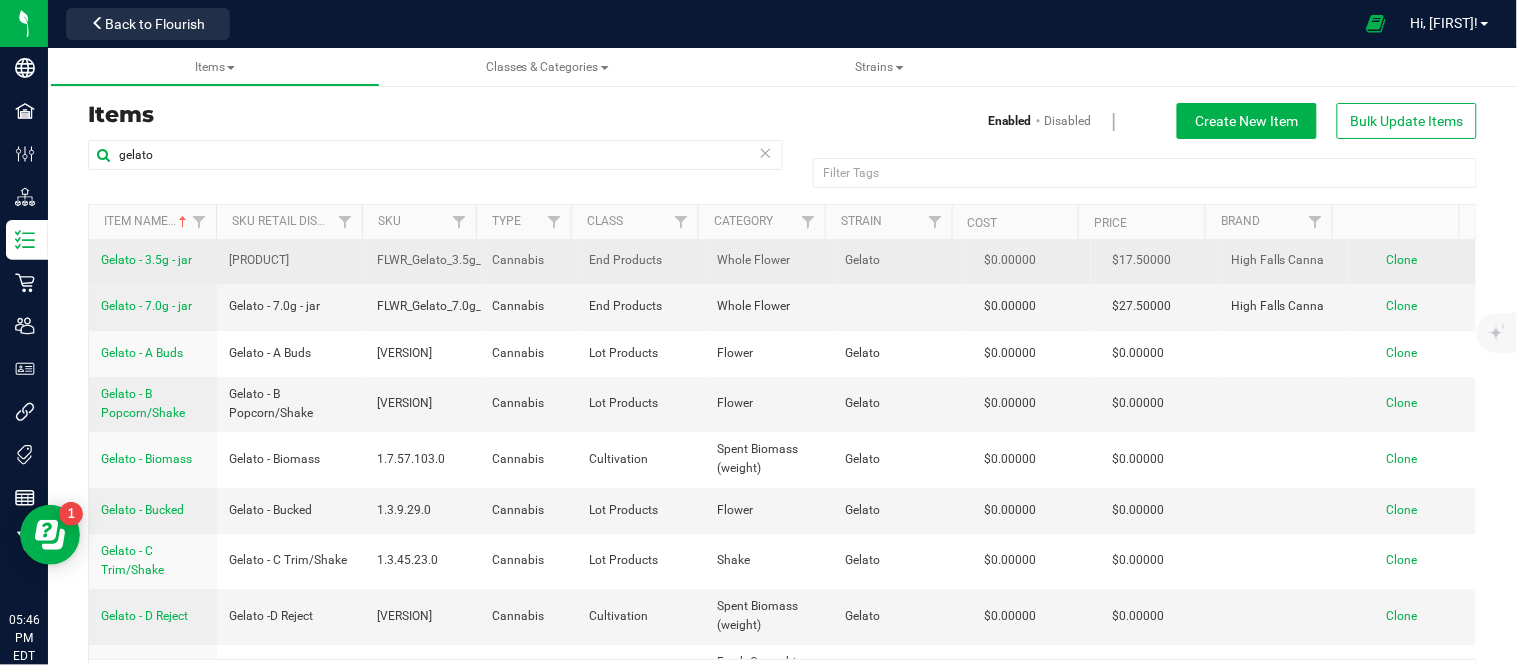 click on "Gelato - 3.5g - jar" at bounding box center [146, 260] 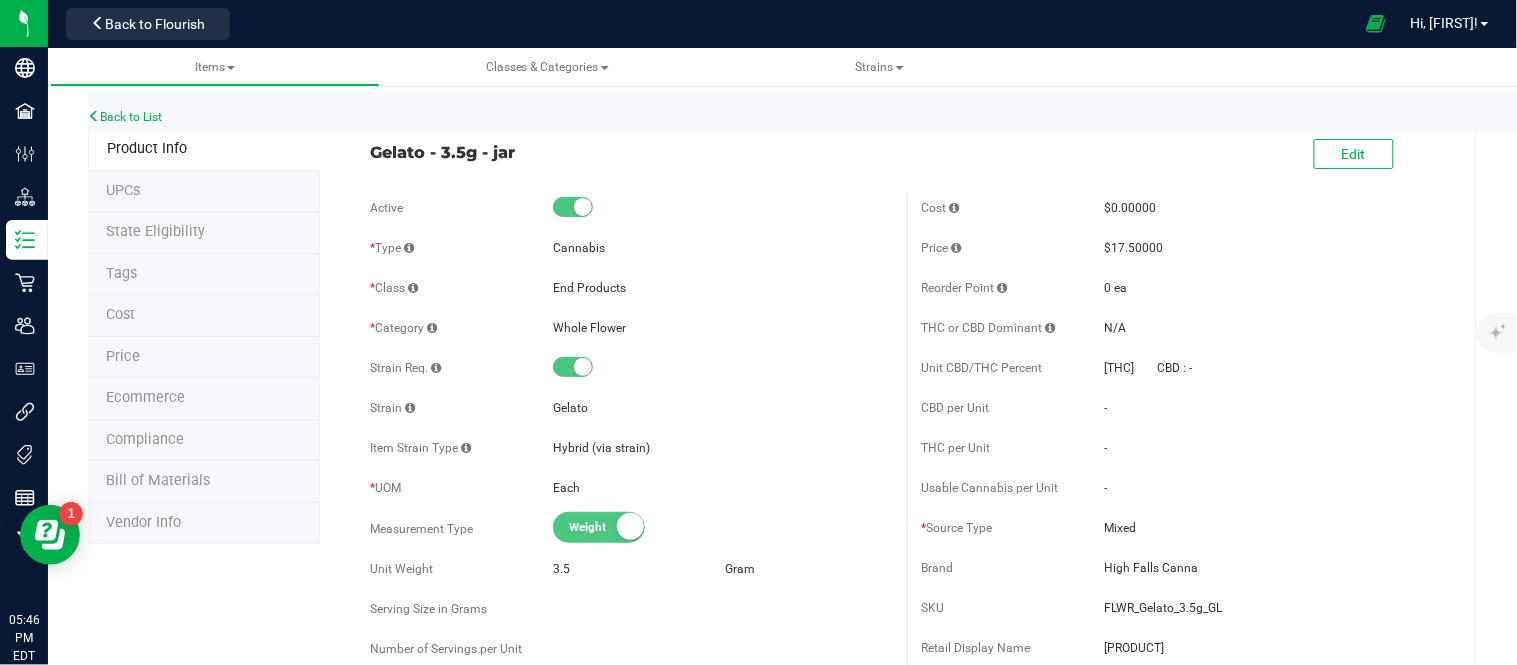 click on "Price" at bounding box center [204, 358] 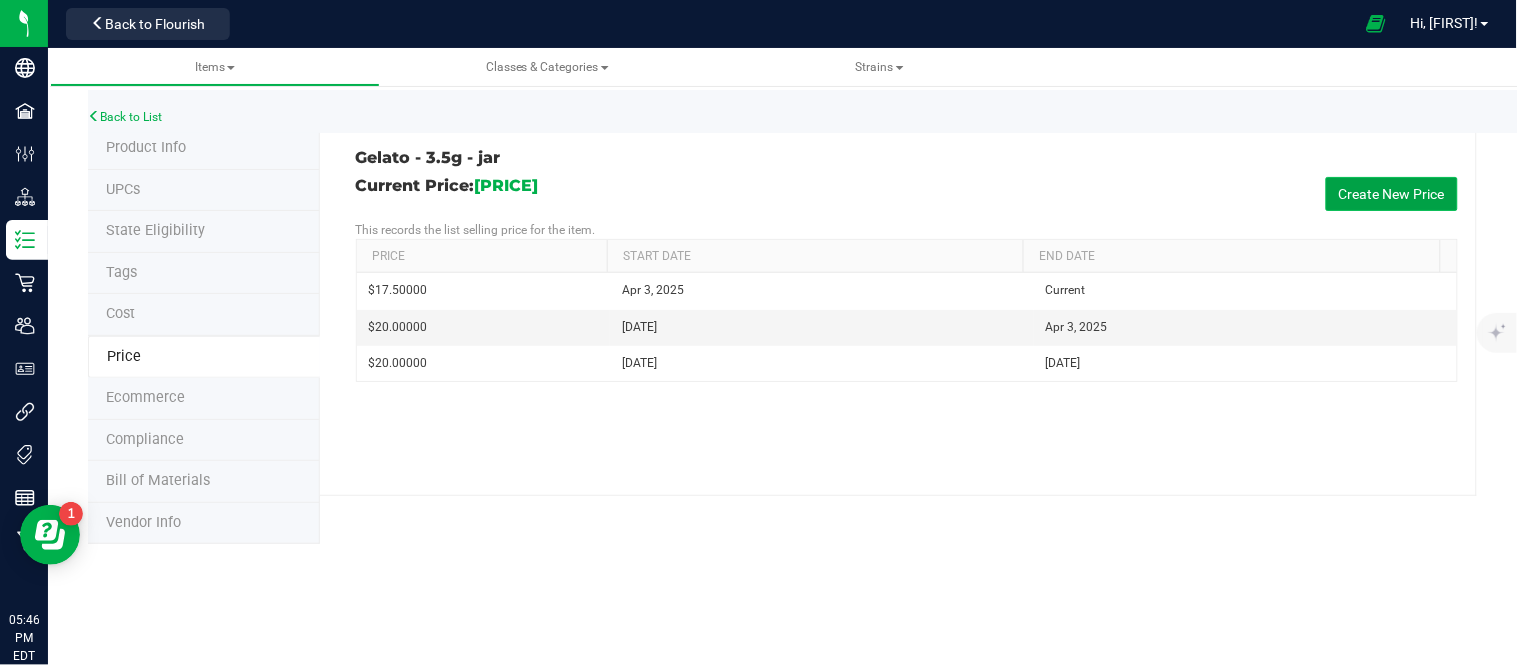 click on "Create New Price" at bounding box center [1392, 194] 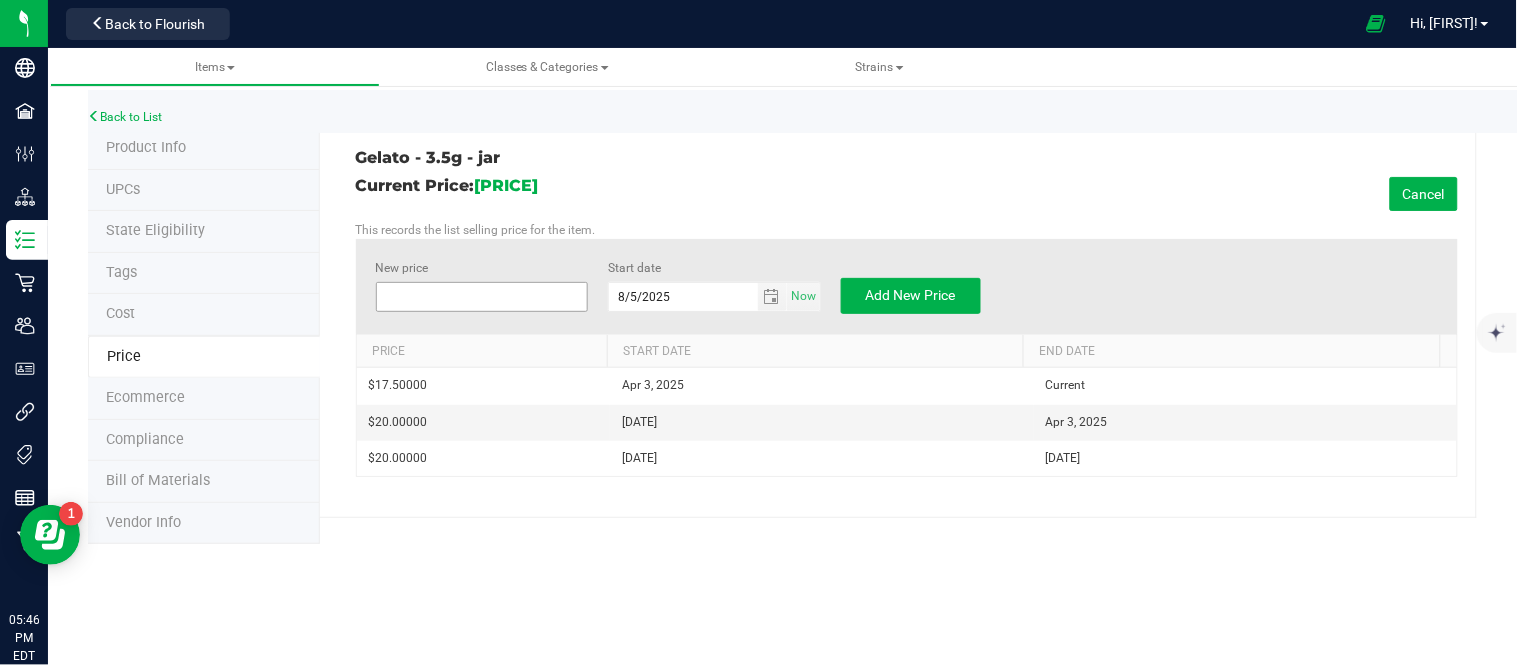 click at bounding box center [482, 297] 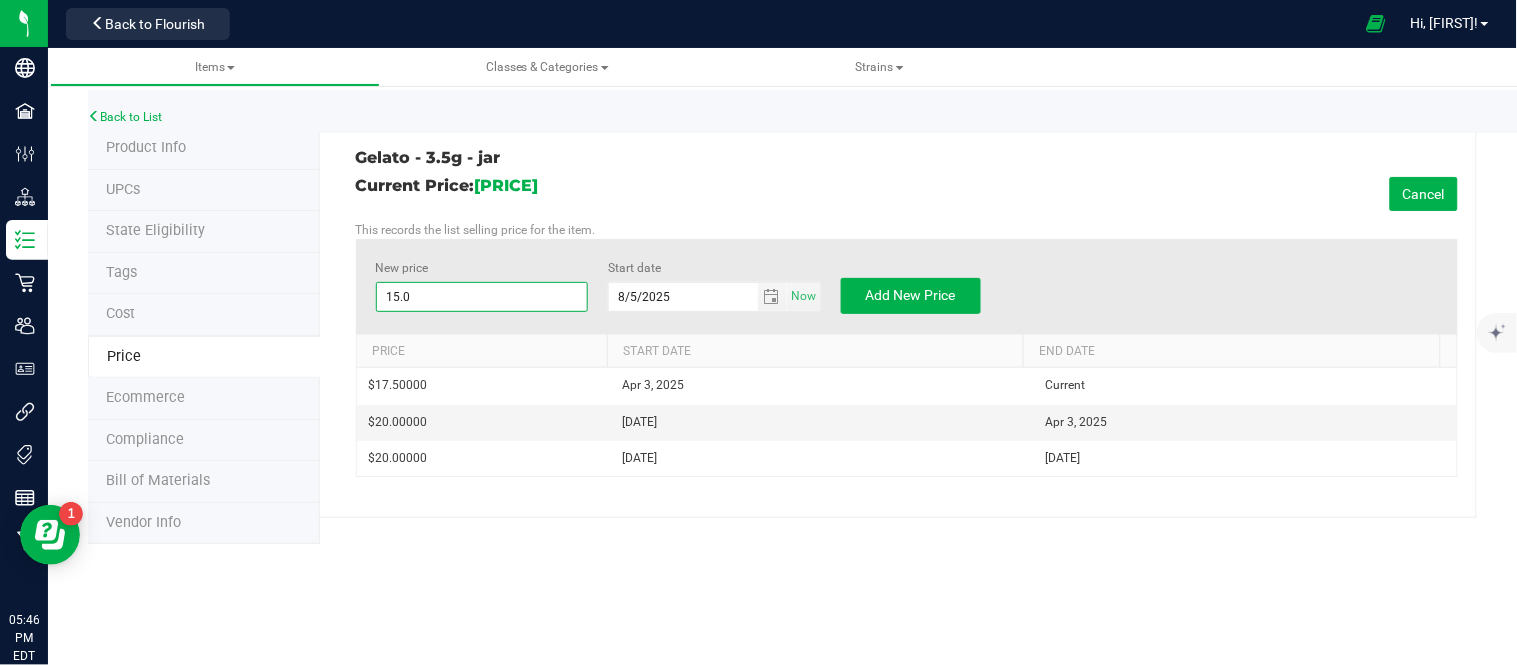 type on "15.00" 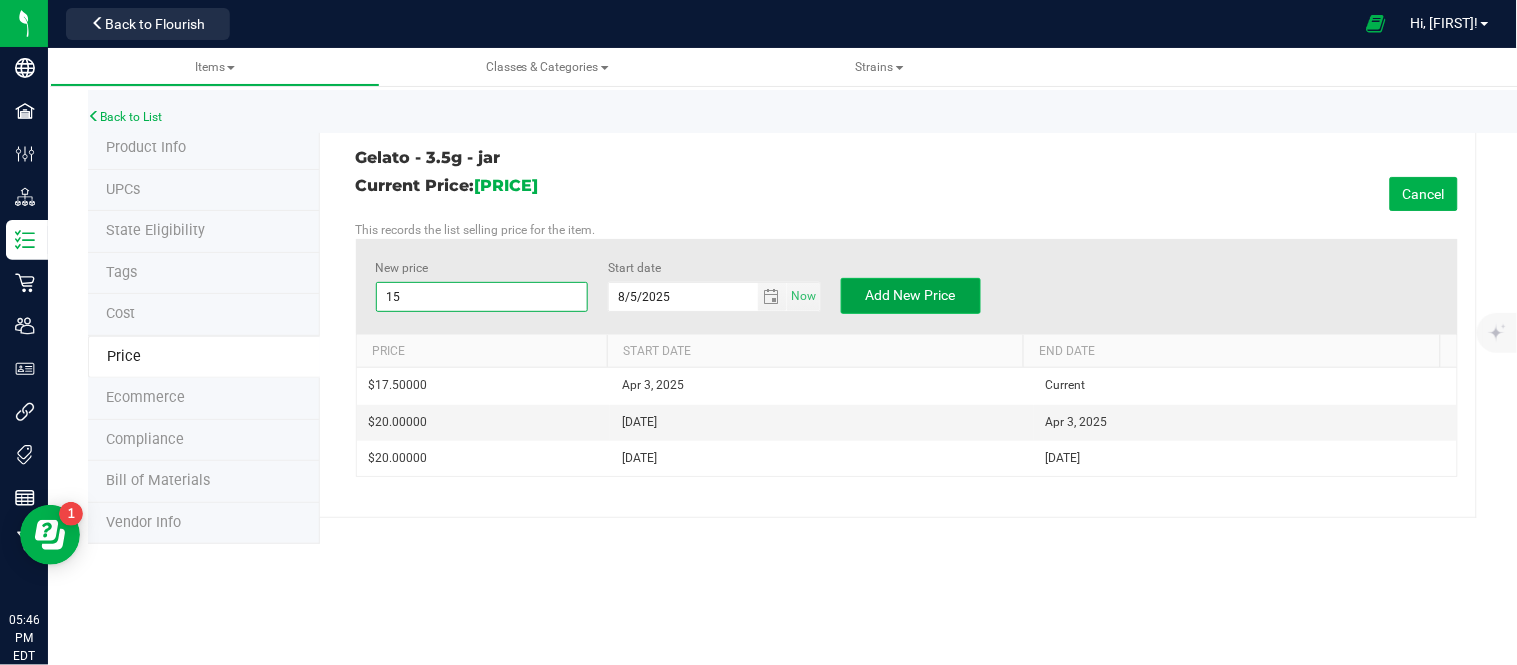 click on "Add New Price" at bounding box center [911, 295] 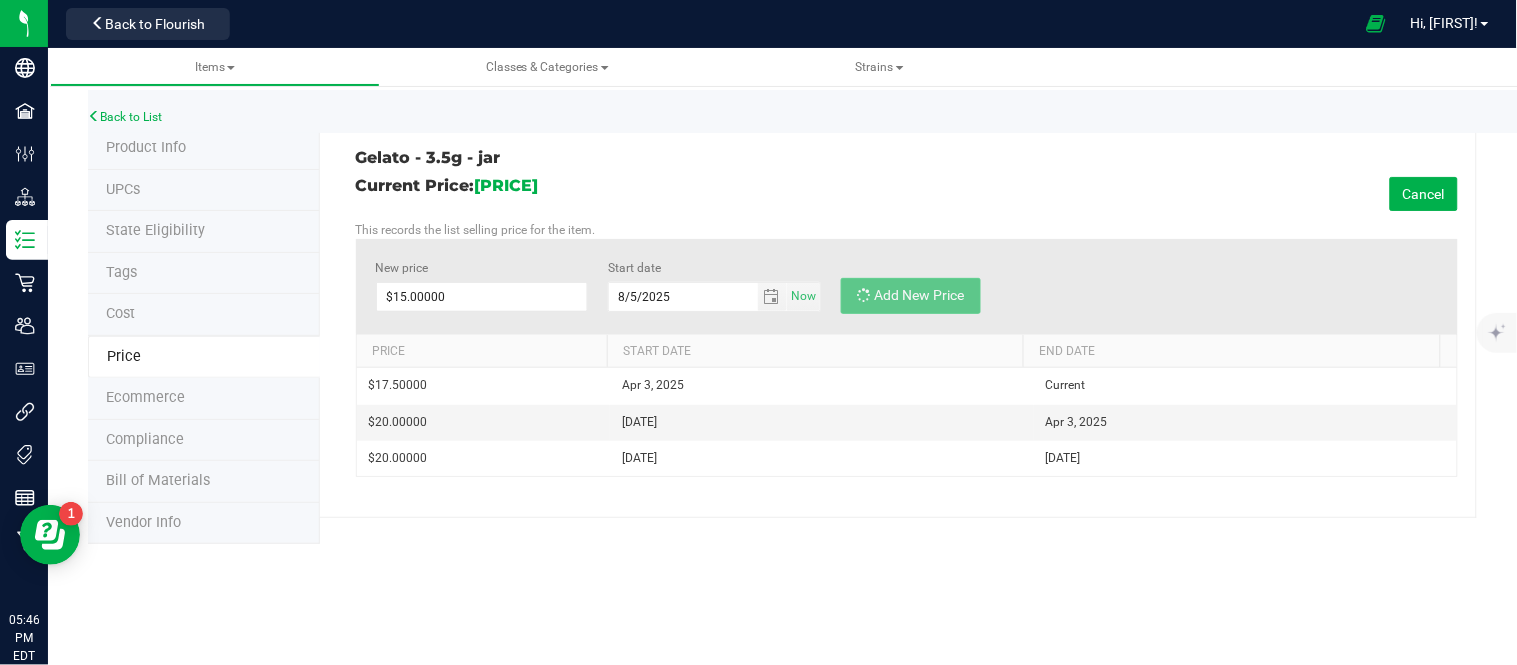 type on "$0.00000" 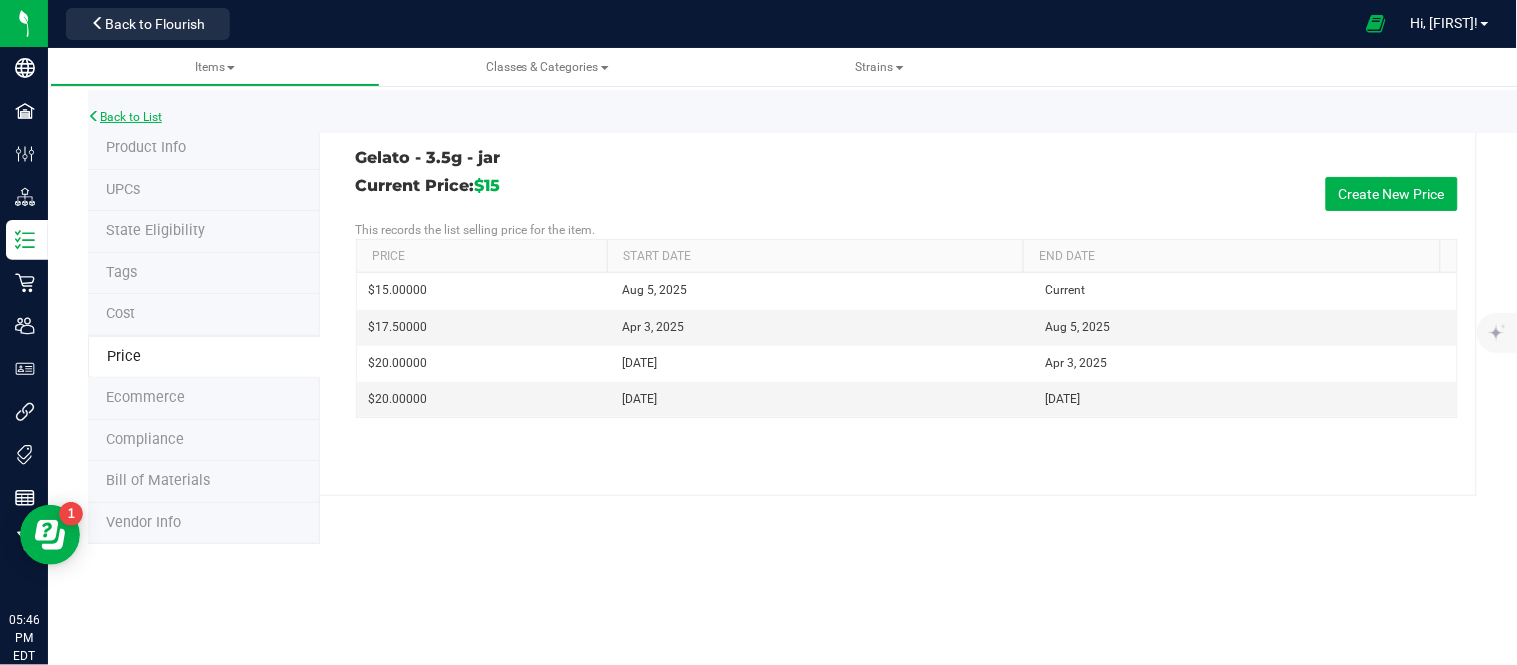 click on "Back to List" at bounding box center [125, 117] 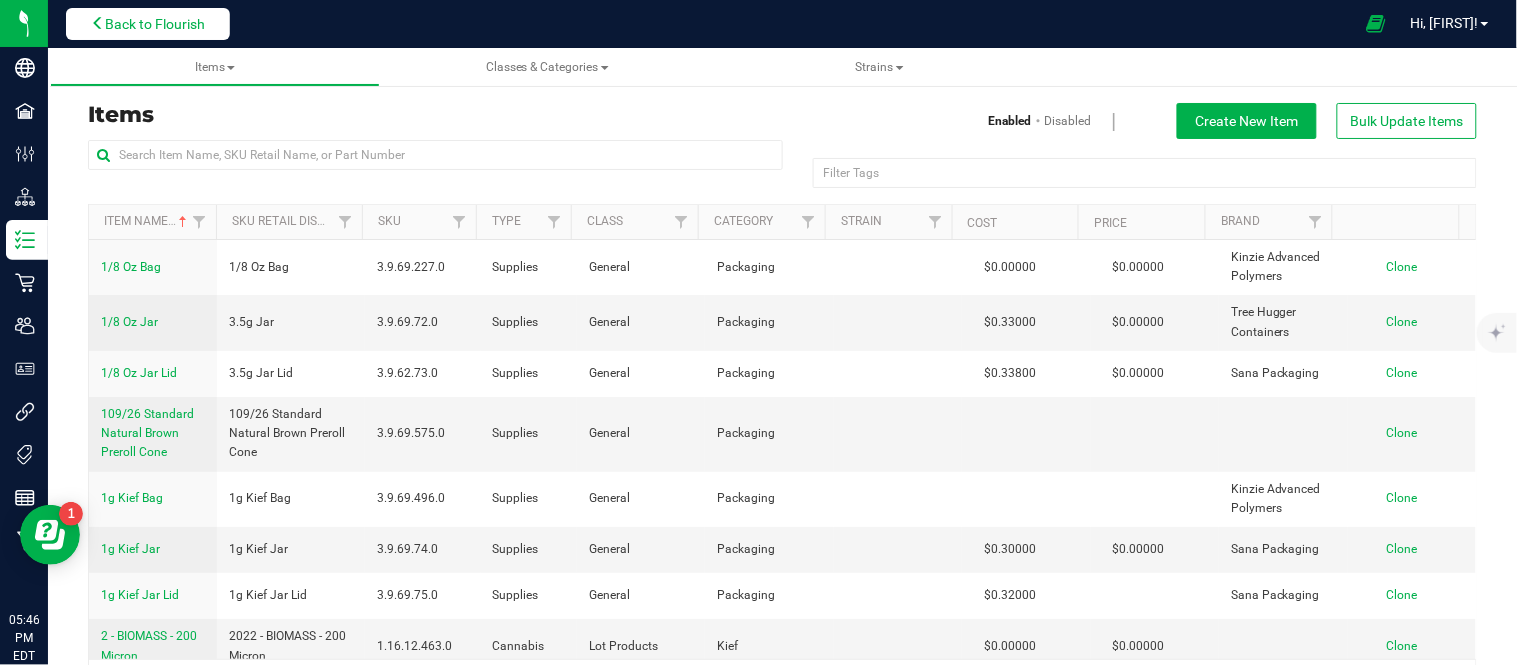 click on "Back to Flourish" at bounding box center [155, 24] 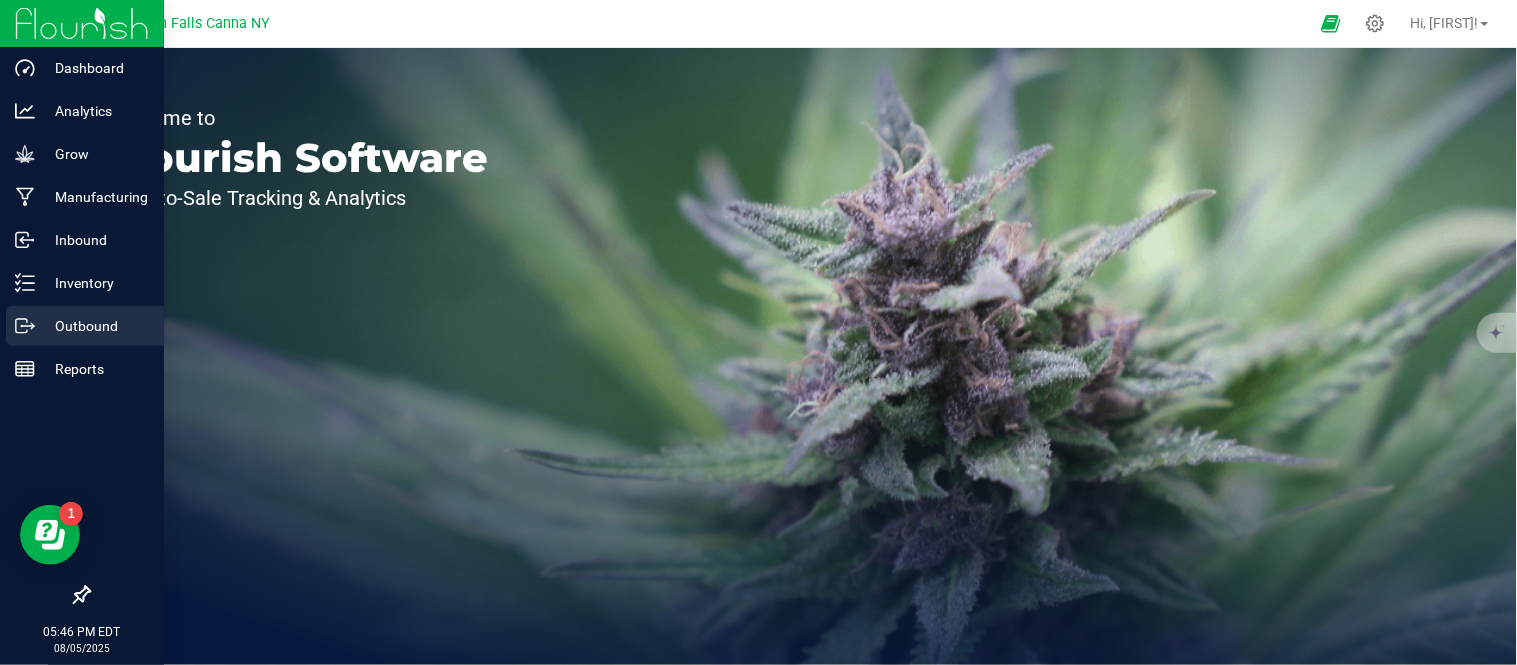 click on "Outbound" at bounding box center [95, 326] 